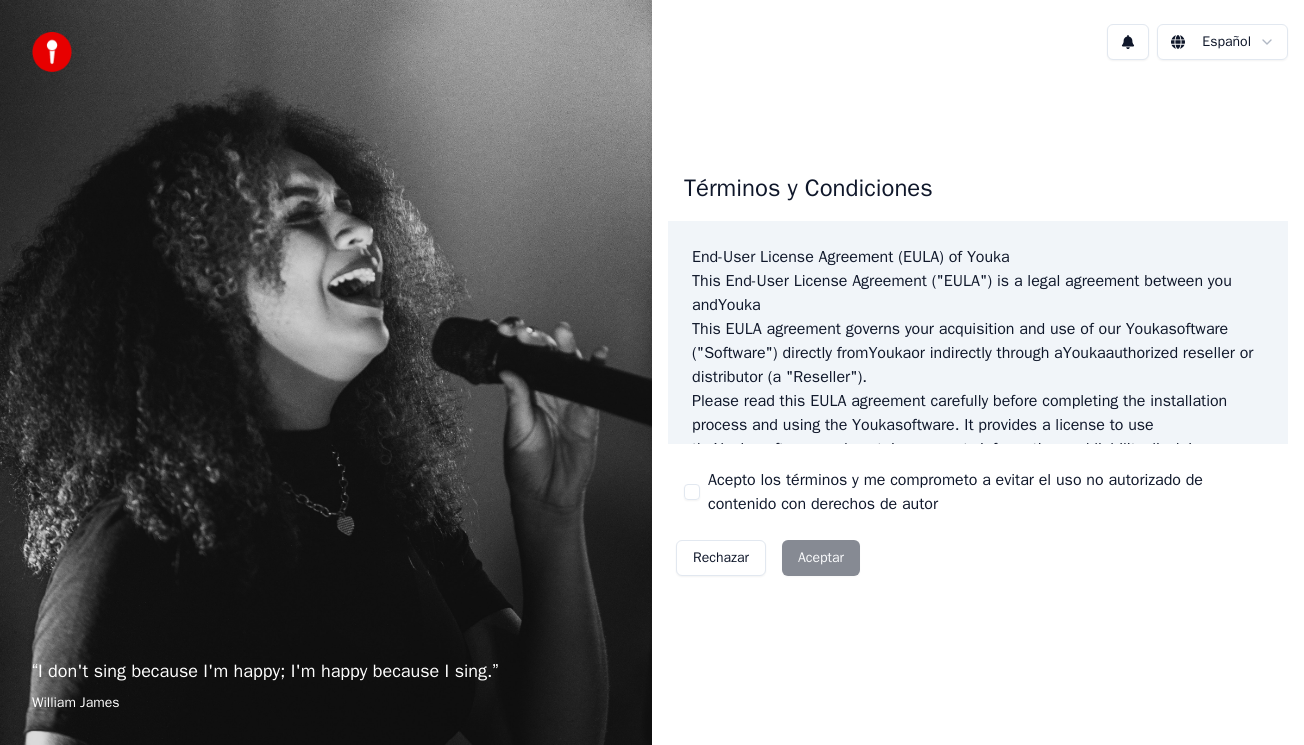 scroll, scrollTop: 0, scrollLeft: 0, axis: both 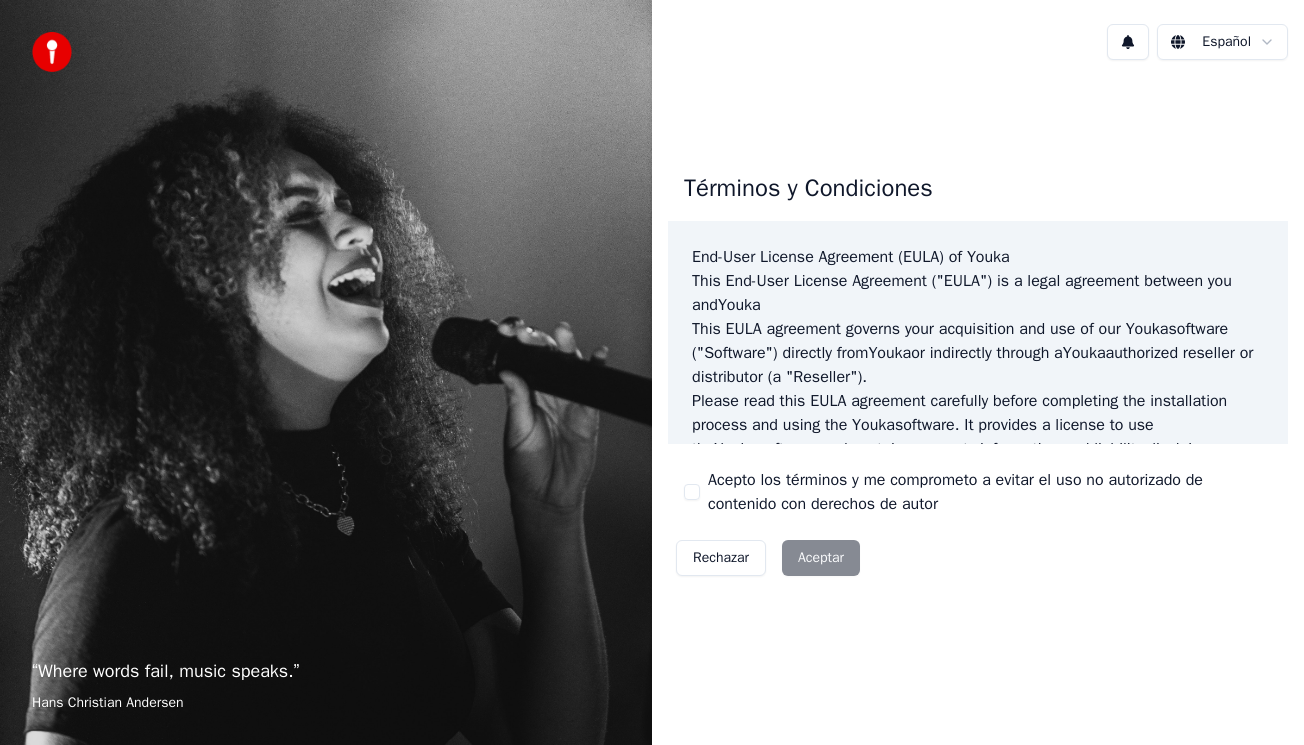 click on "Rechazar Aceptar" at bounding box center [768, 558] 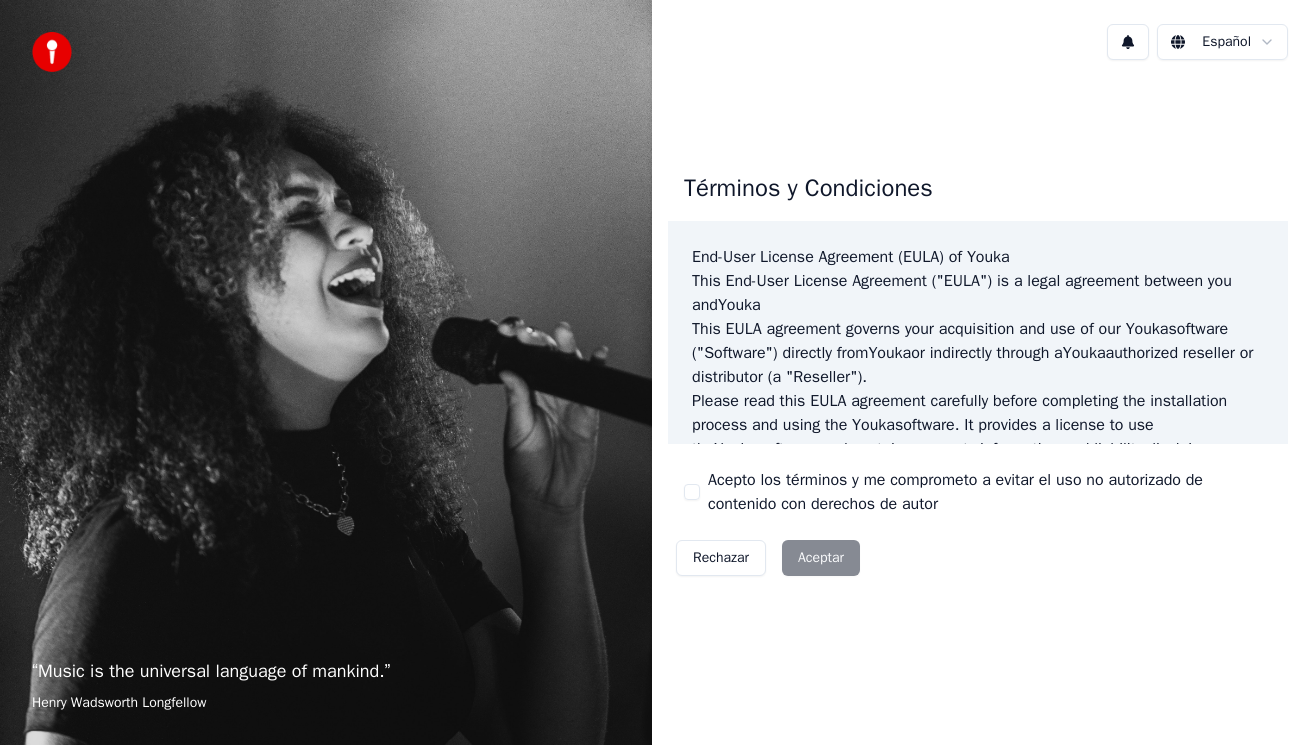click on "Rechazar Aceptar" at bounding box center (768, 558) 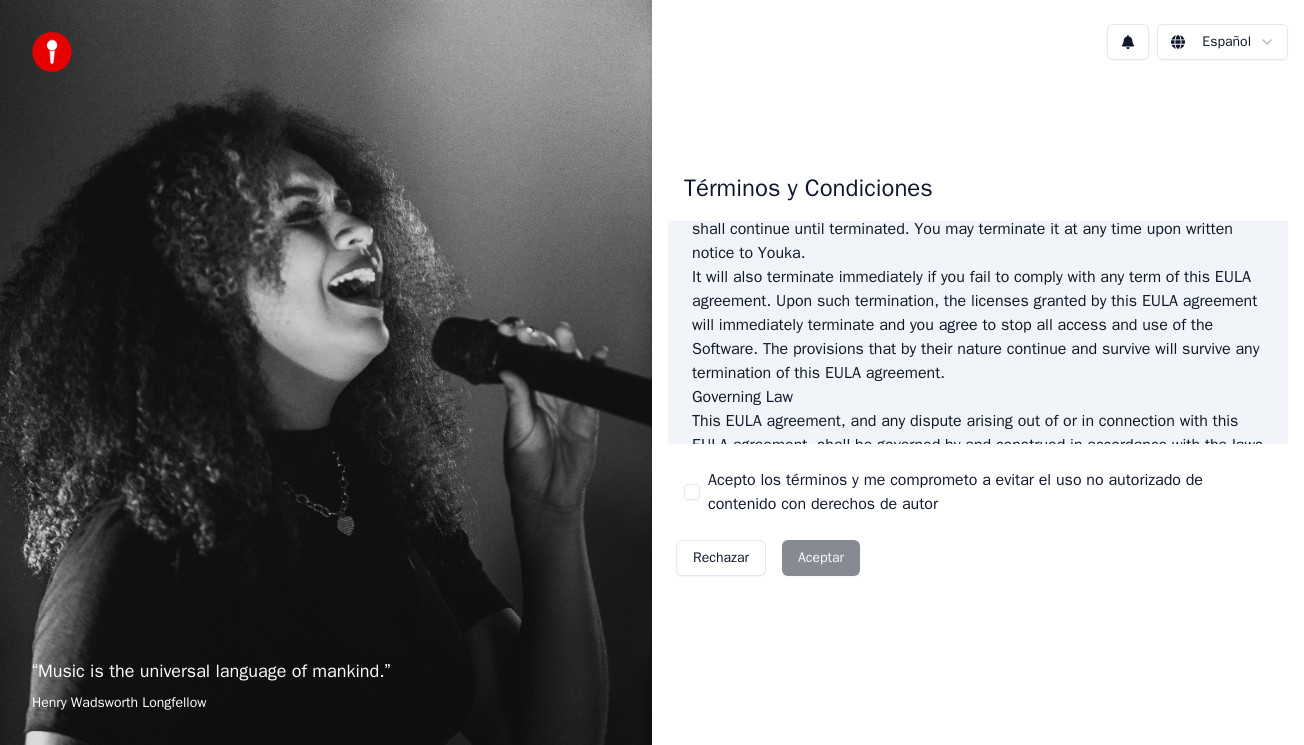 scroll, scrollTop: 1360, scrollLeft: 0, axis: vertical 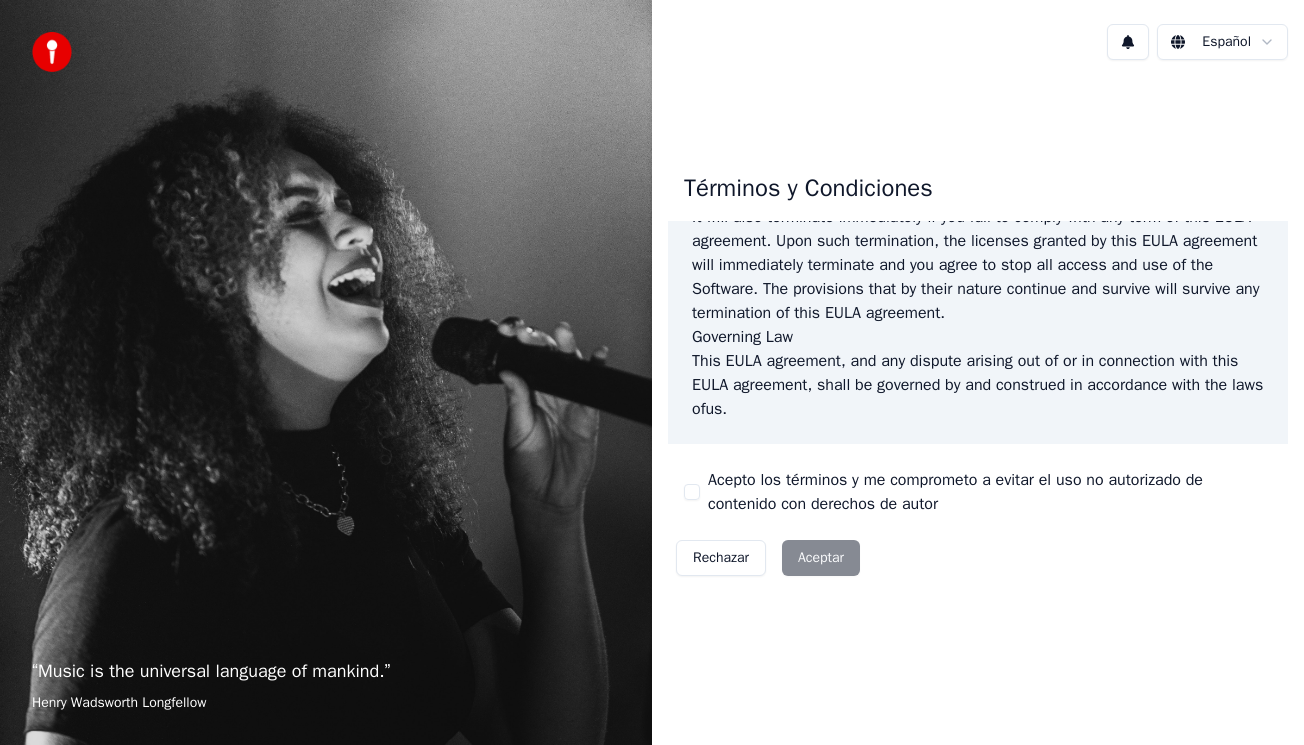 click on "Rechazar Aceptar" at bounding box center [768, 558] 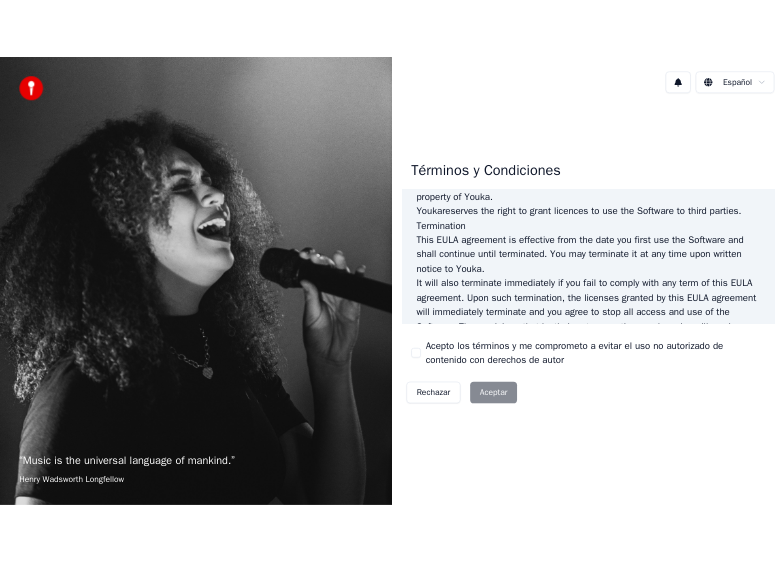 scroll, scrollTop: 1360, scrollLeft: 0, axis: vertical 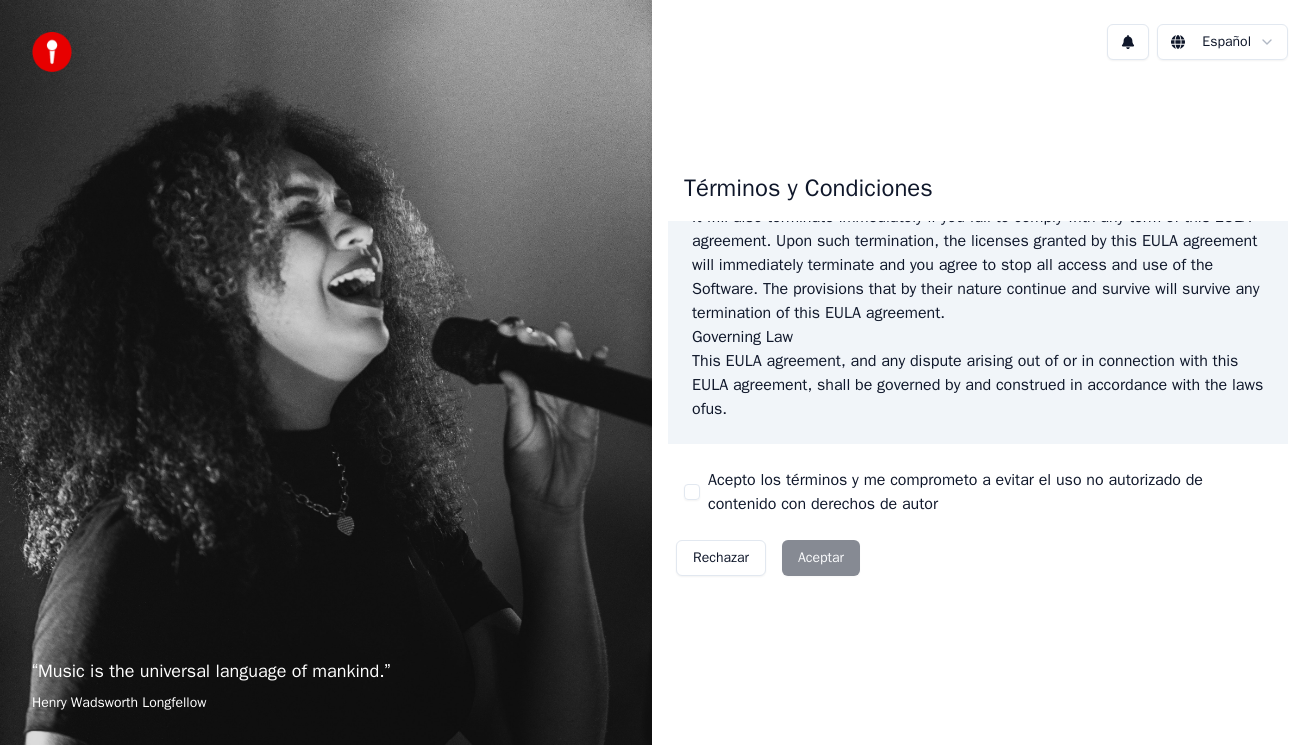 click on "Rechazar Aceptar" at bounding box center (768, 558) 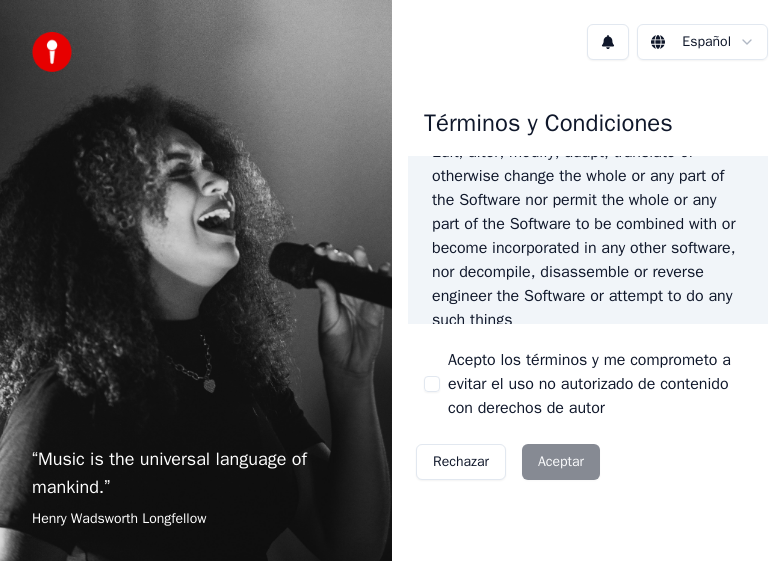 click on "Rechazar Aceptar" at bounding box center (508, 462) 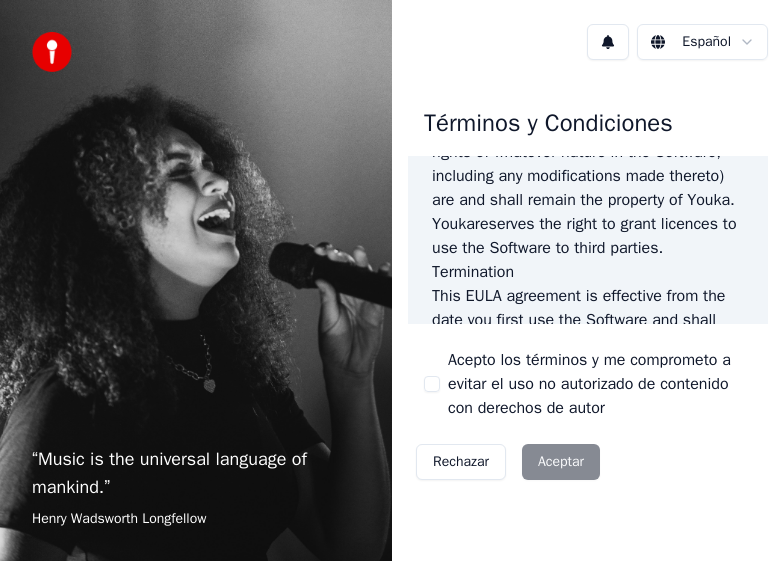 scroll, scrollTop: 2544, scrollLeft: 0, axis: vertical 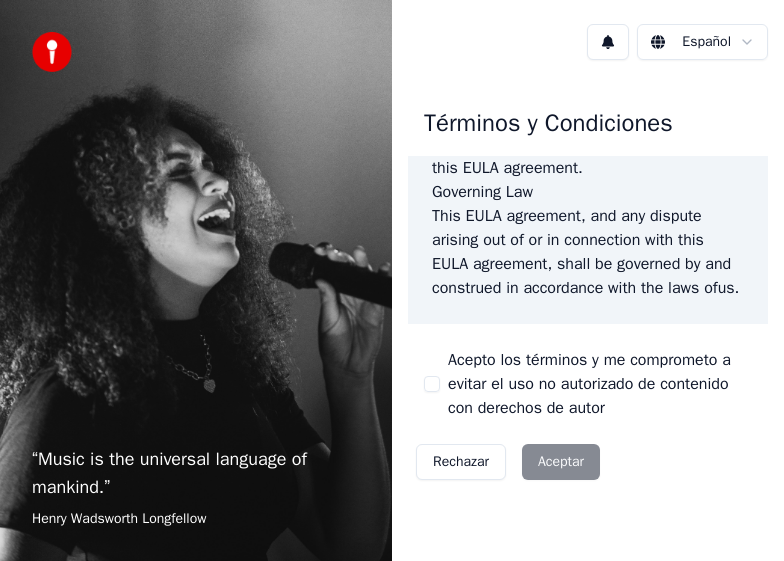 click on "End-User License Agreement (EULA) of   Youka This End-User License Agreement ("EULA") is a legal agreement between you and  Youka This EULA agreement governs your acquisition and use of our   Youka  software ("Software") directly from  Youka  or indirectly through a  Youka  authorized reseller or distributor (a "Reseller"). Please read this EULA agreement carefully before completing the installation process and using the   Youka  software. It provides a license to use the  Youka  software and contains warranty information and liability disclaimers. If you register for a free trial of the   Youka  software, this EULA agreement will also govern that trial. By clicking "accept" or installing and/or using the  Youka   software, you are confirming your acceptance of the Software and agreeing to become bound by the terms of this EULA agreement. This EULA agreement shall apply only to the Software supplied by   Youka Youka   EULA Template  for   Youka . License Grant Youka   Youka You are permitted to load the" at bounding box center (588, 240) 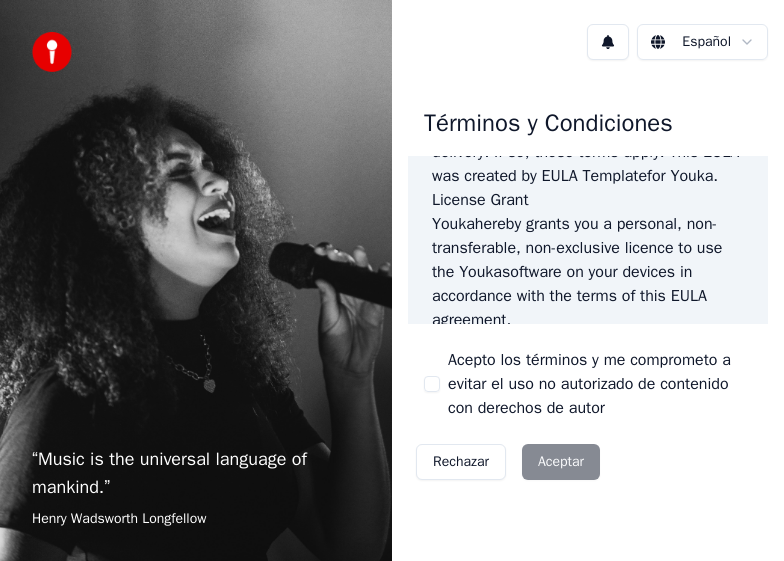 scroll, scrollTop: 1100, scrollLeft: 0, axis: vertical 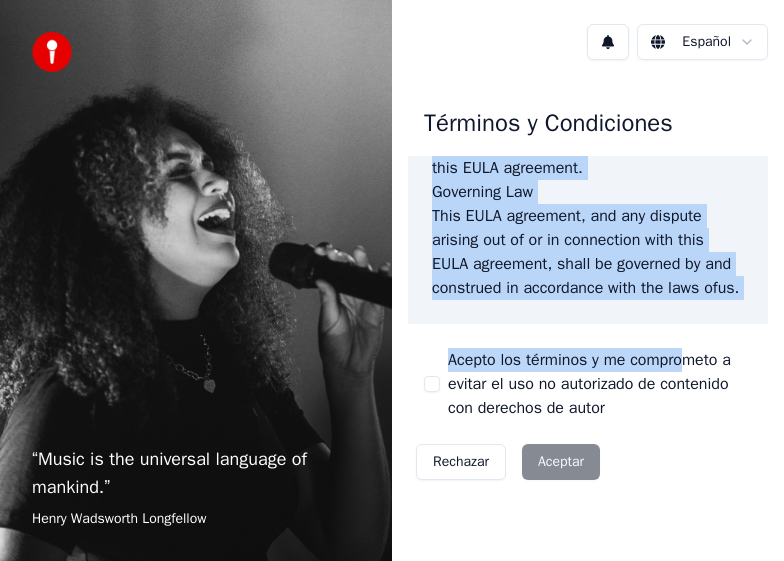 drag, startPoint x: 490, startPoint y: 205, endPoint x: 684, endPoint y: 345, distance: 239.24046 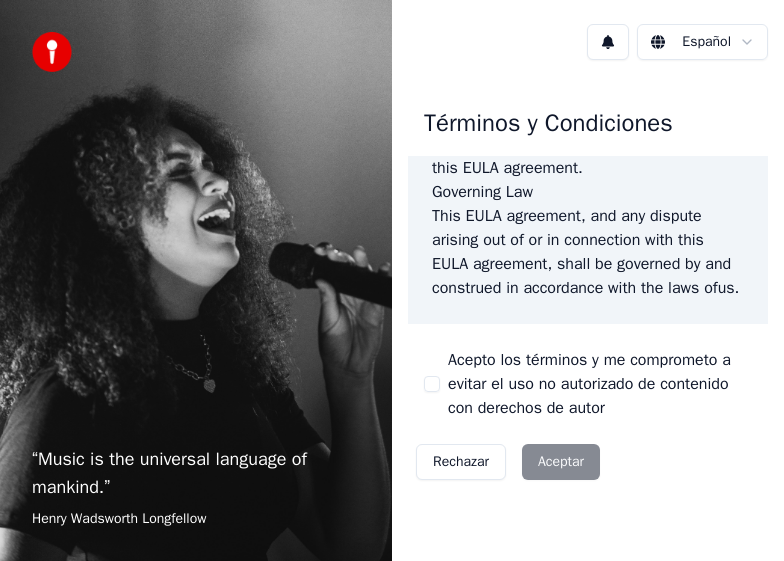 click on "Acepto los términos y me comprometo a evitar el uso no autorizado de contenido con derechos de autor" at bounding box center [600, 384] 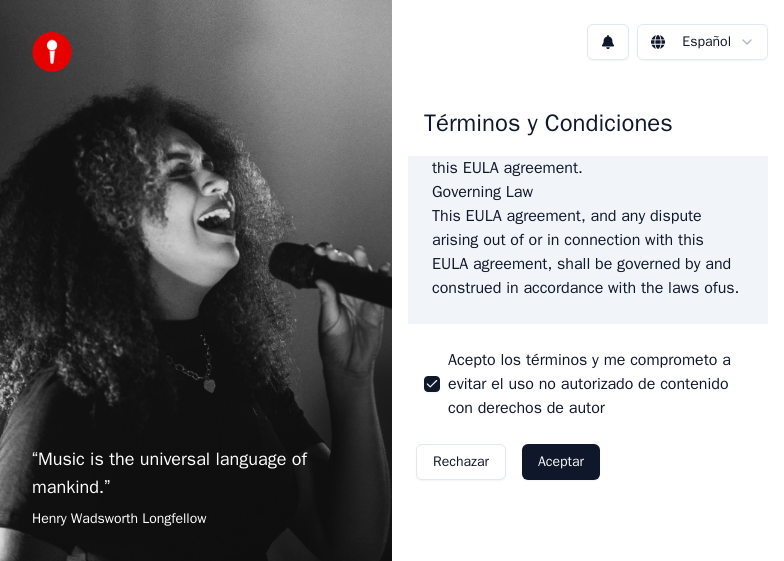 click on "Aceptar" at bounding box center (561, 462) 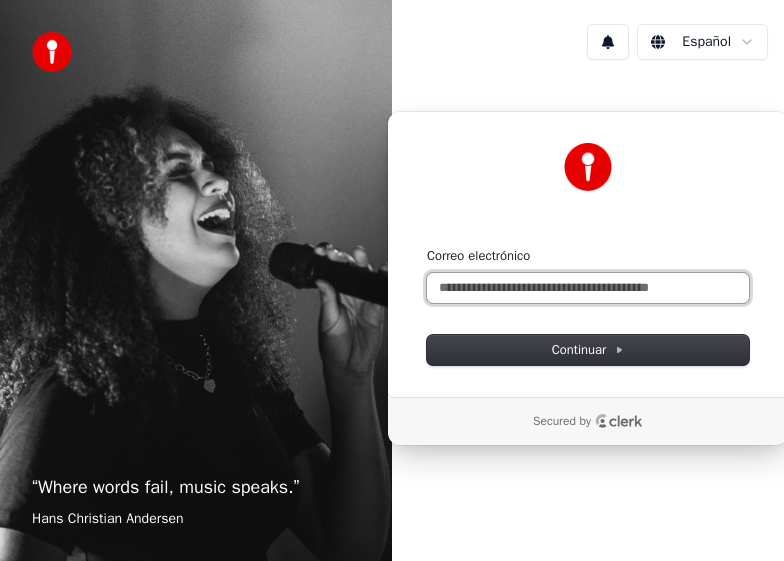 click on "Correo electrónico" at bounding box center [588, 288] 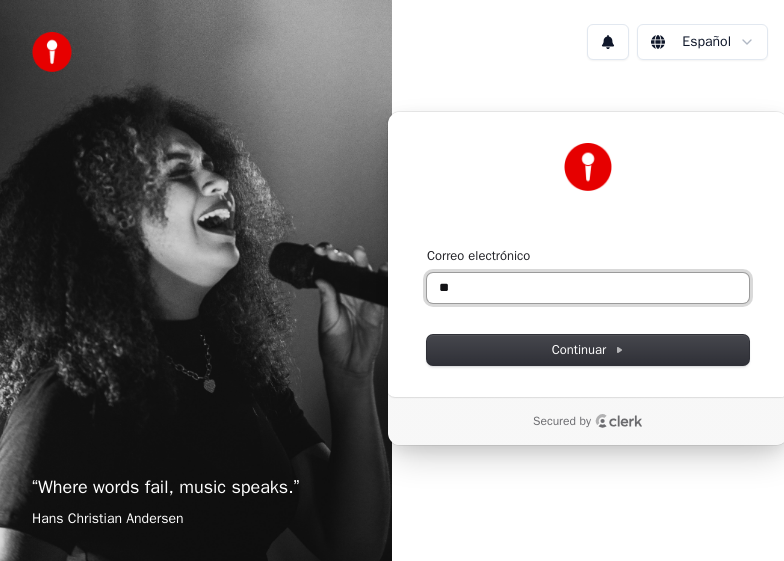 type on "*" 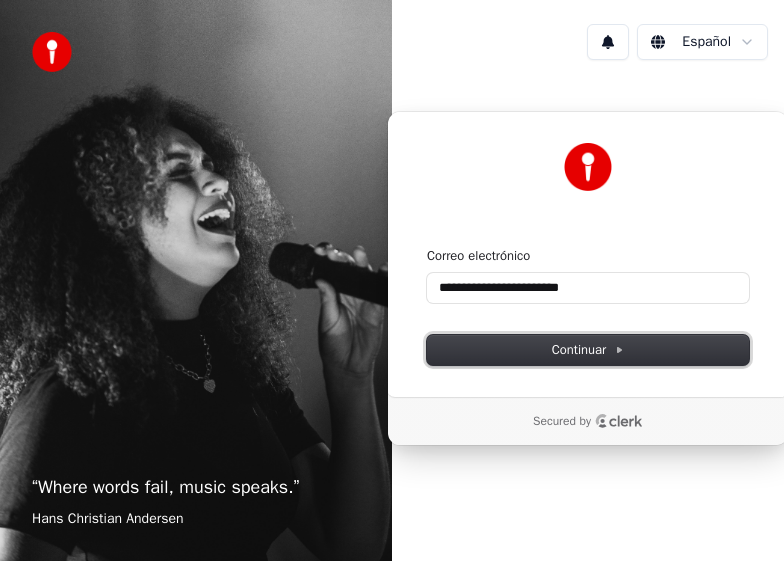 click on "Continuar" at bounding box center (588, 350) 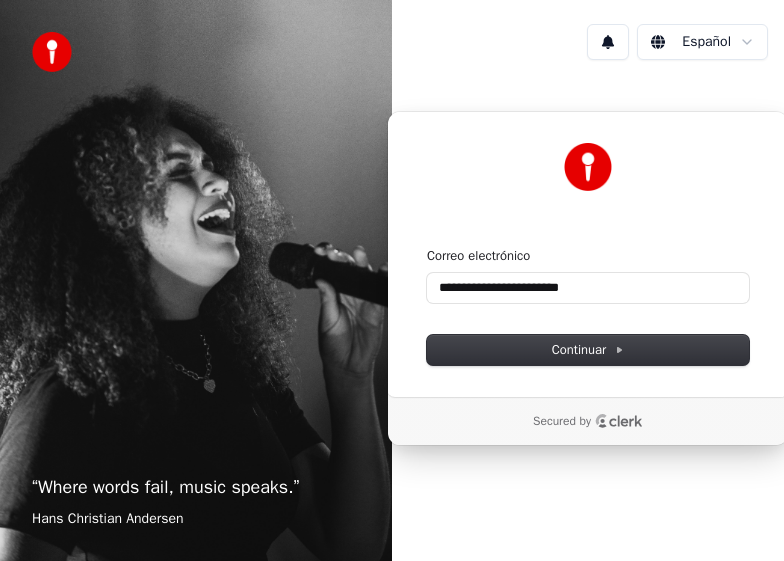 type on "**********" 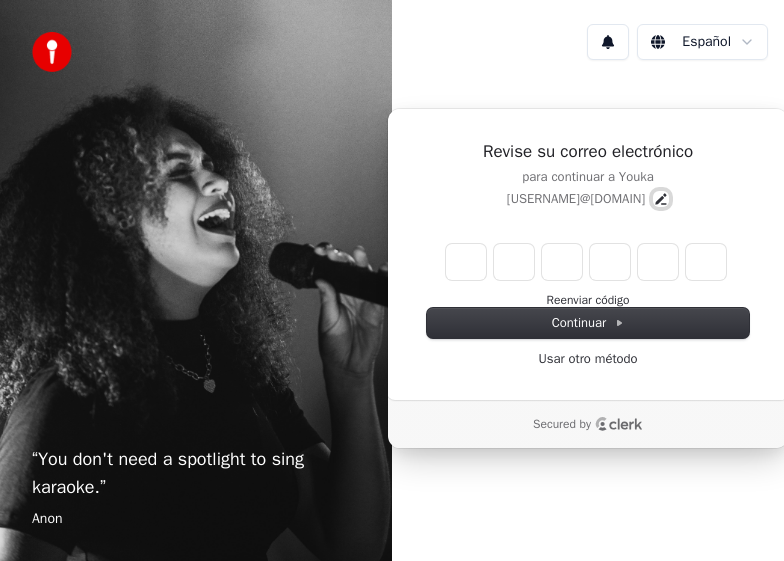 click 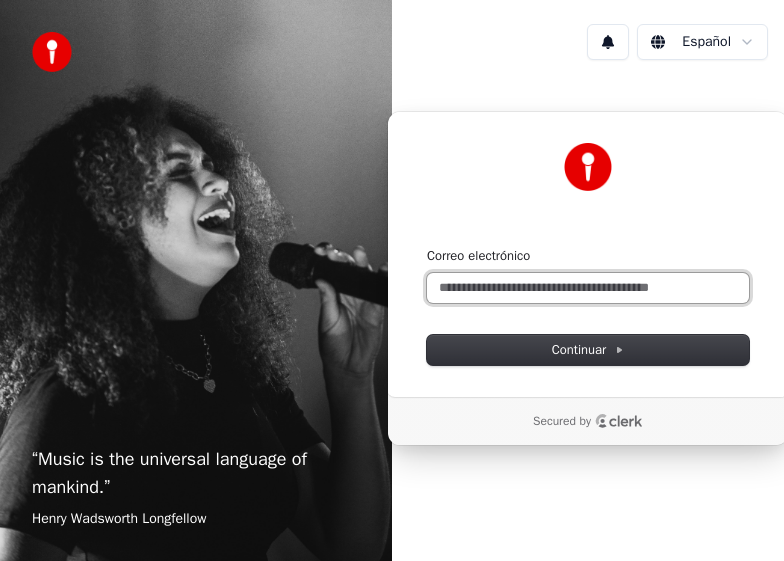 click on "Correo electrónico" at bounding box center (588, 288) 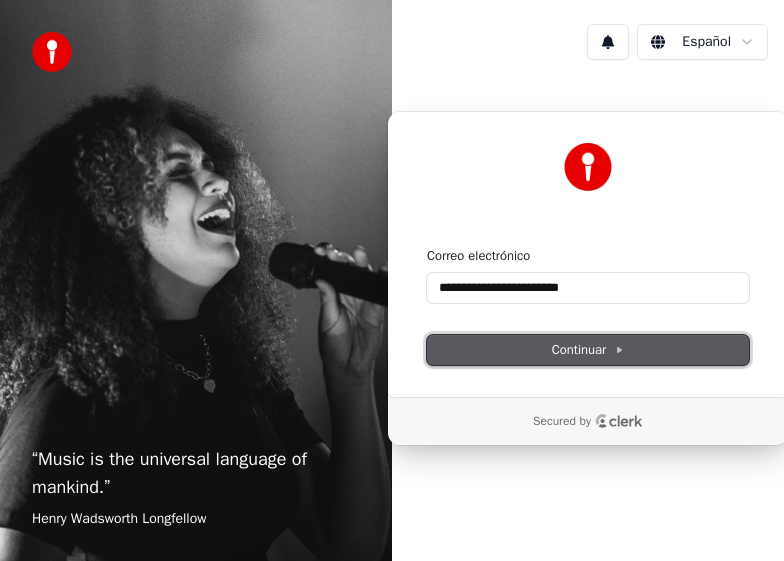 click on "Continuar" at bounding box center [588, 350] 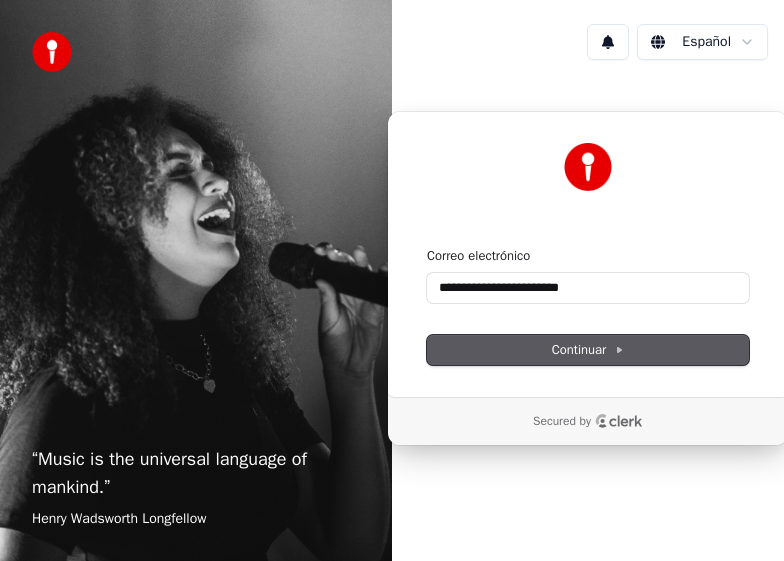 type on "**********" 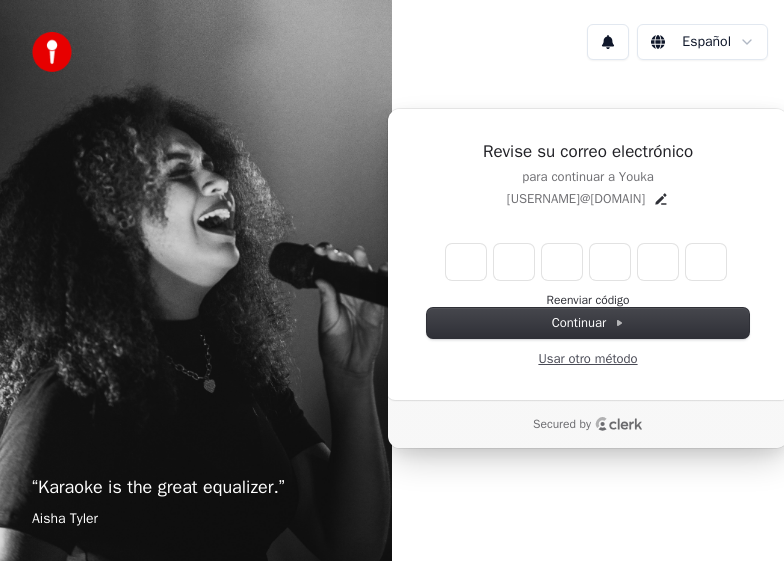 click on "Usar otro método" at bounding box center (587, 359) 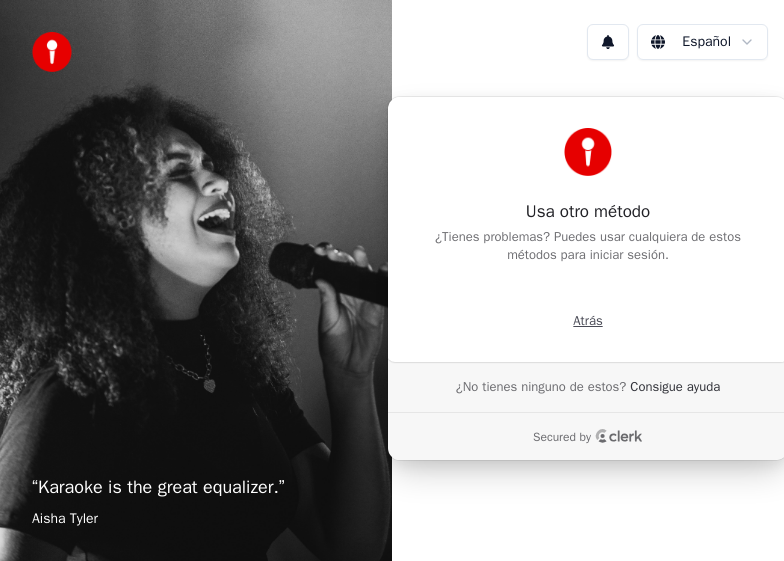 click on "Atrás" at bounding box center [587, 321] 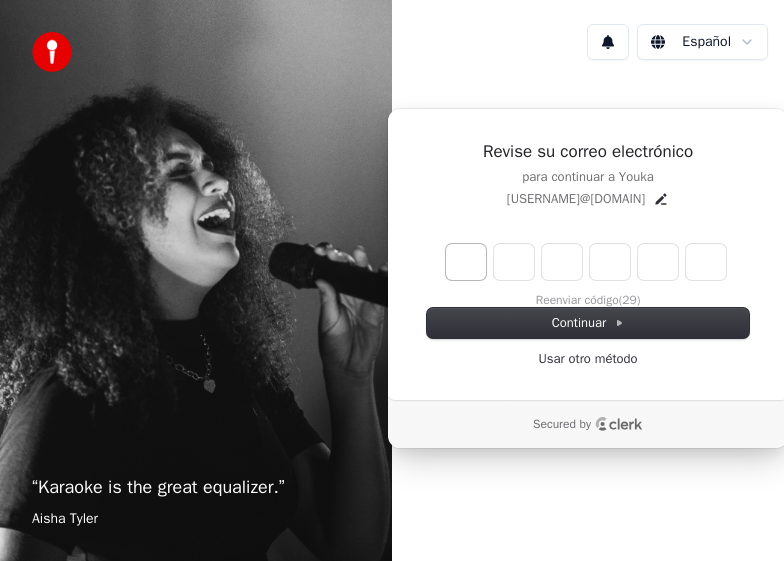 click at bounding box center [466, 262] 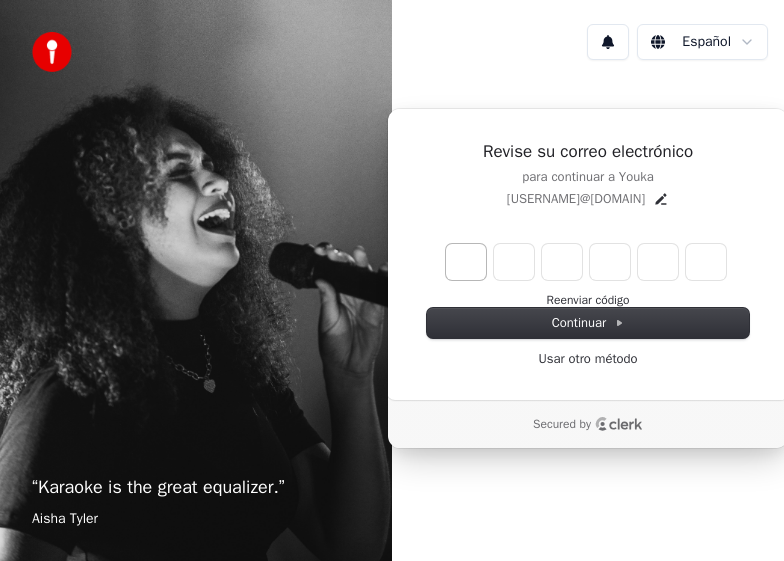 click at bounding box center (466, 262) 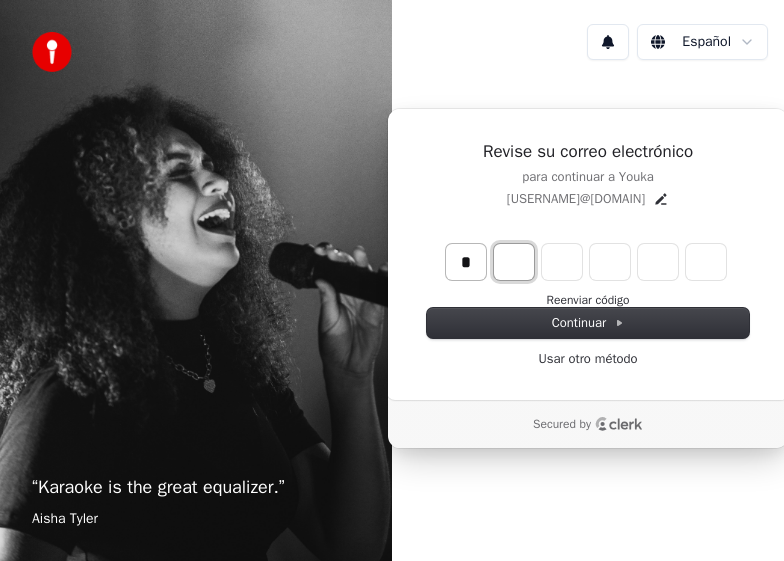 type on "*" 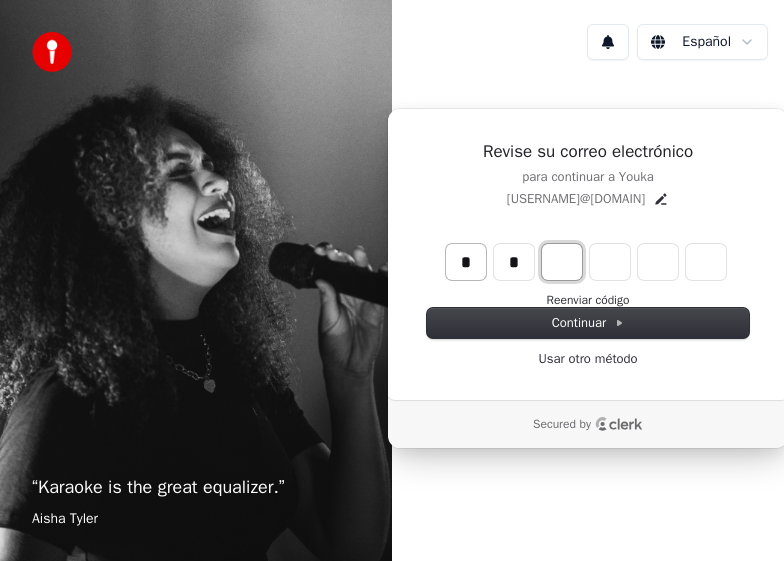 type on "**" 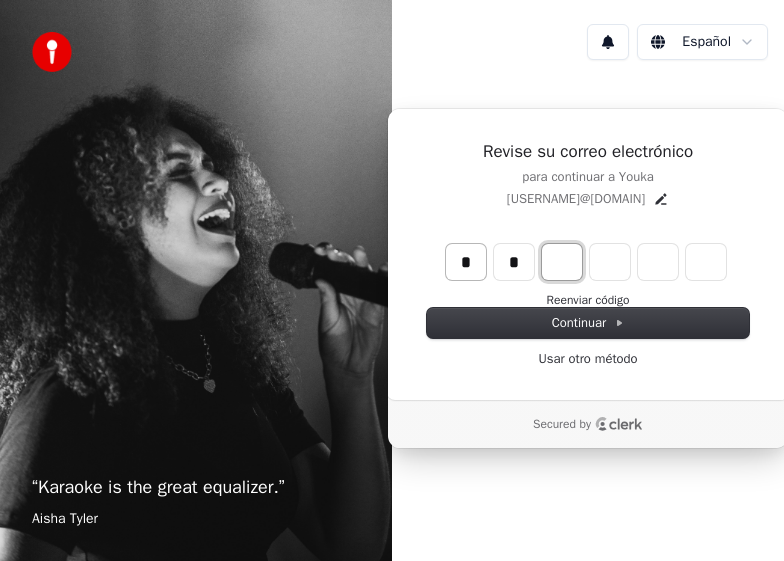 type on "*" 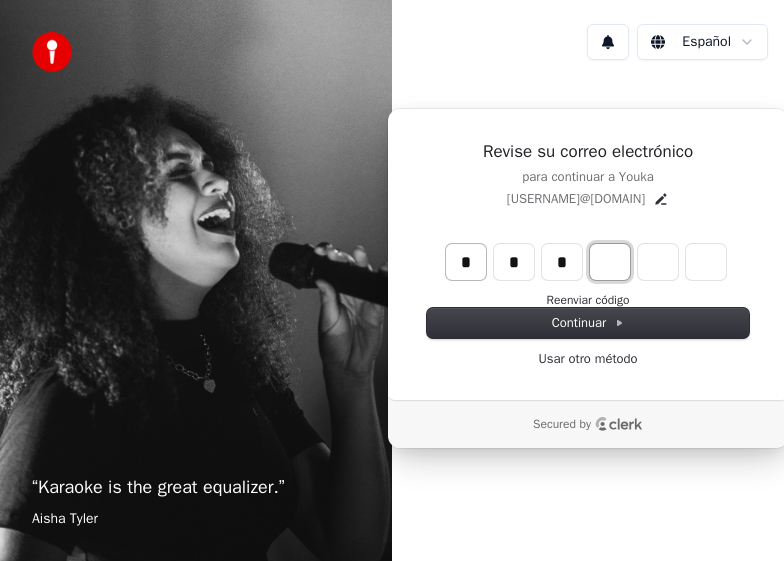type on "***" 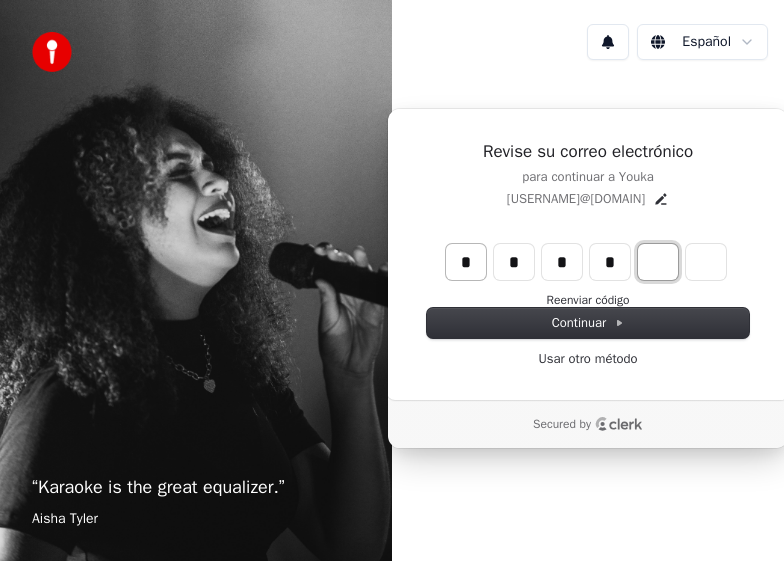 type on "****" 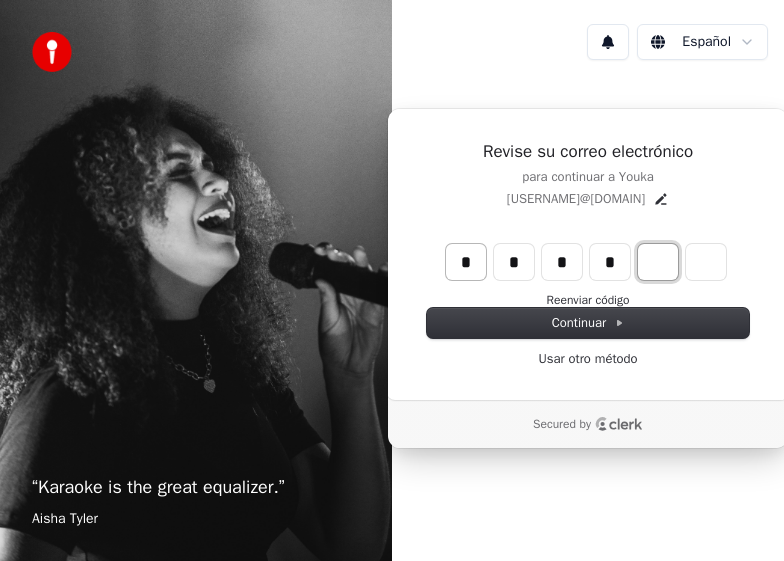 type on "*" 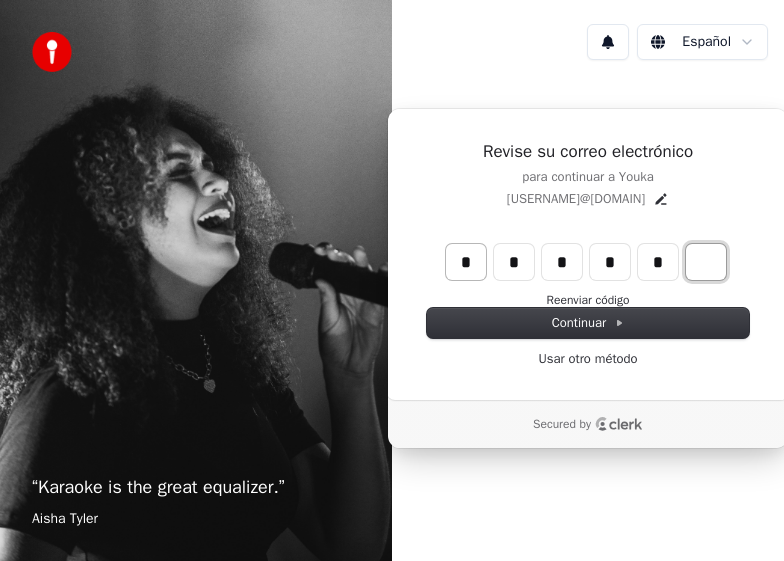 type on "******" 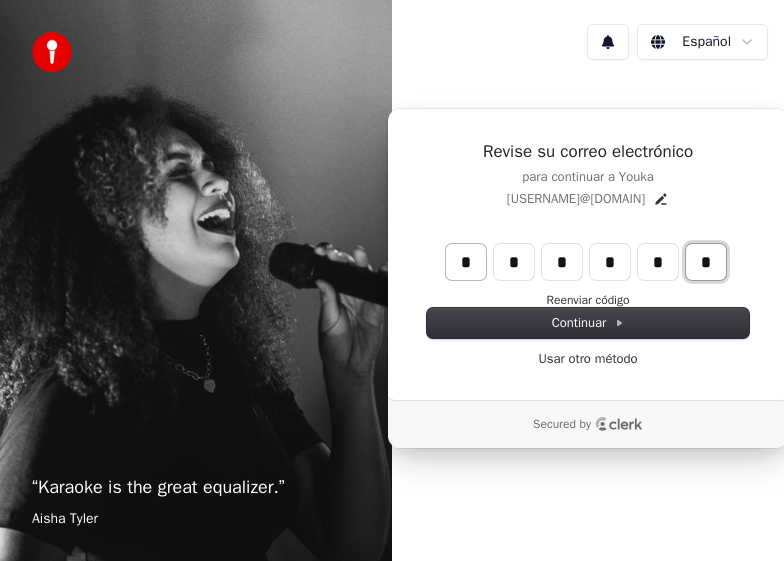 type on "*" 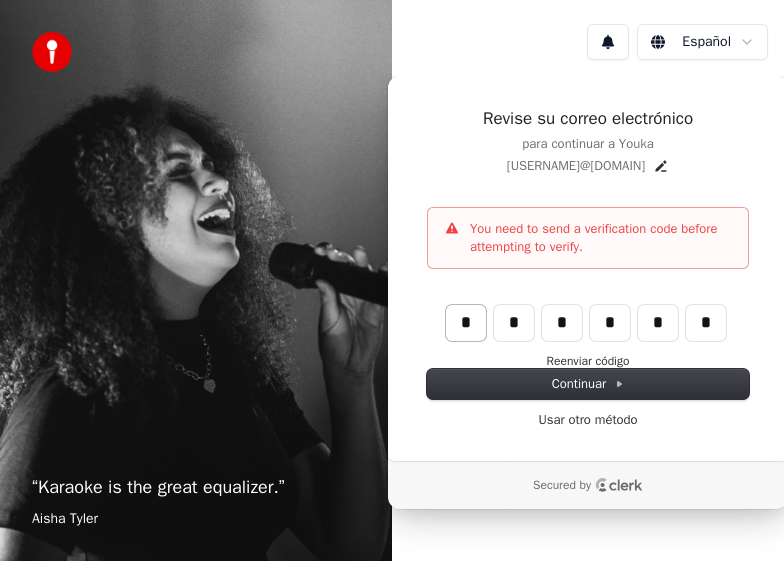 type 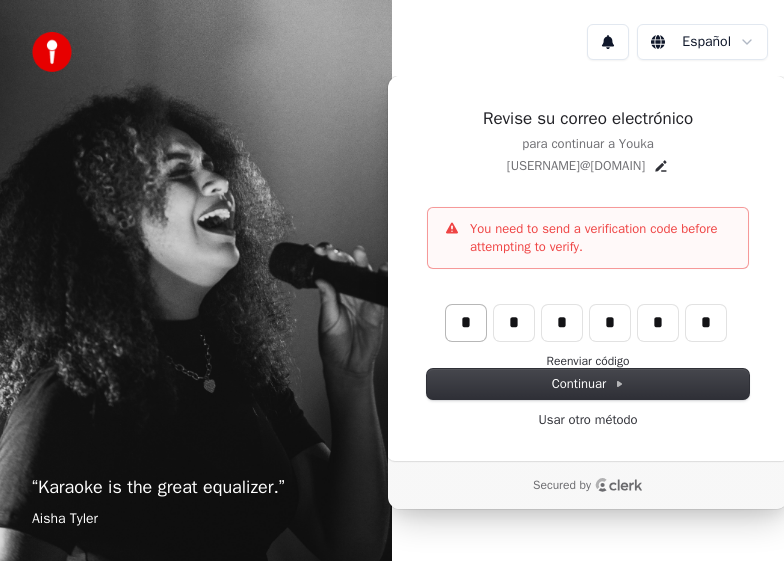 type 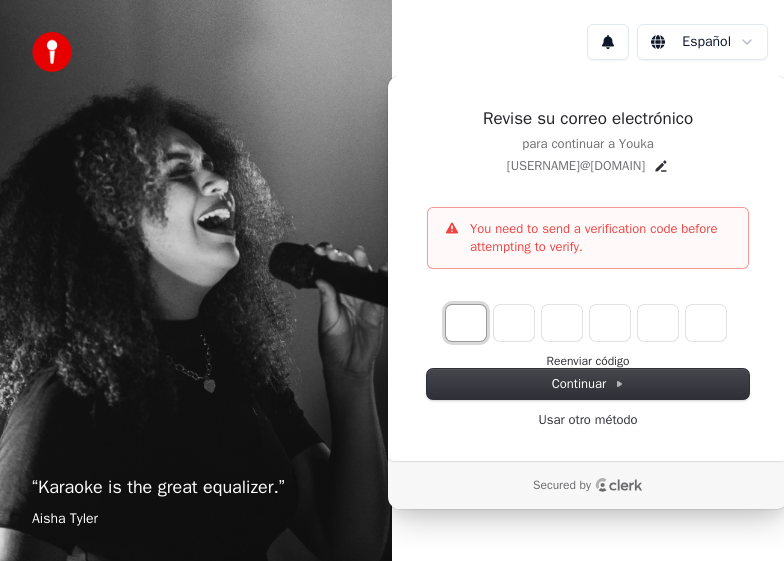 type on "*" 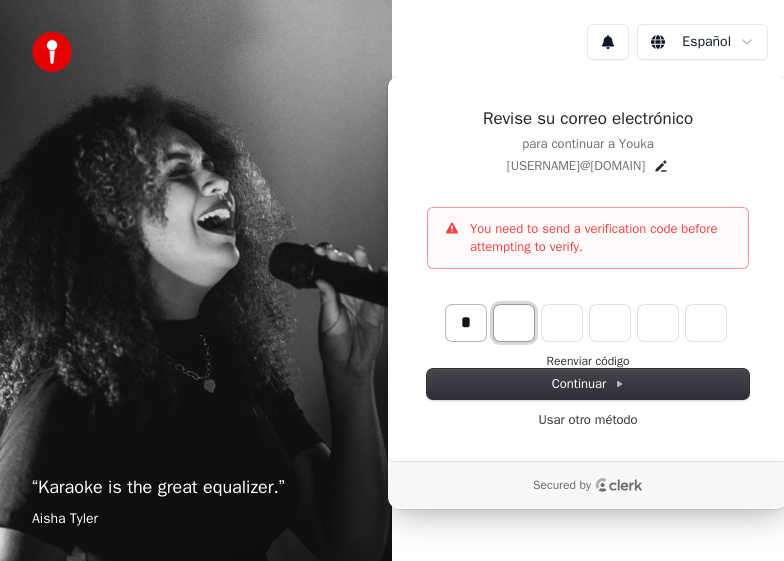 type on "*" 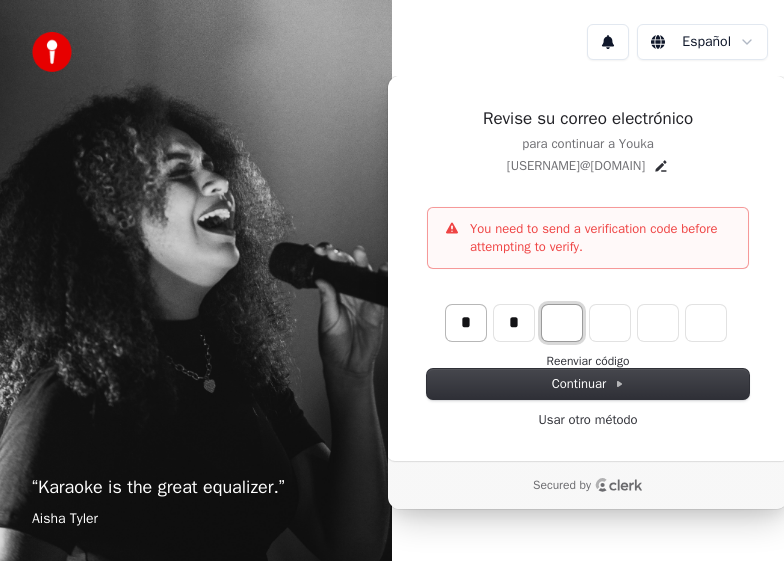 type on "**" 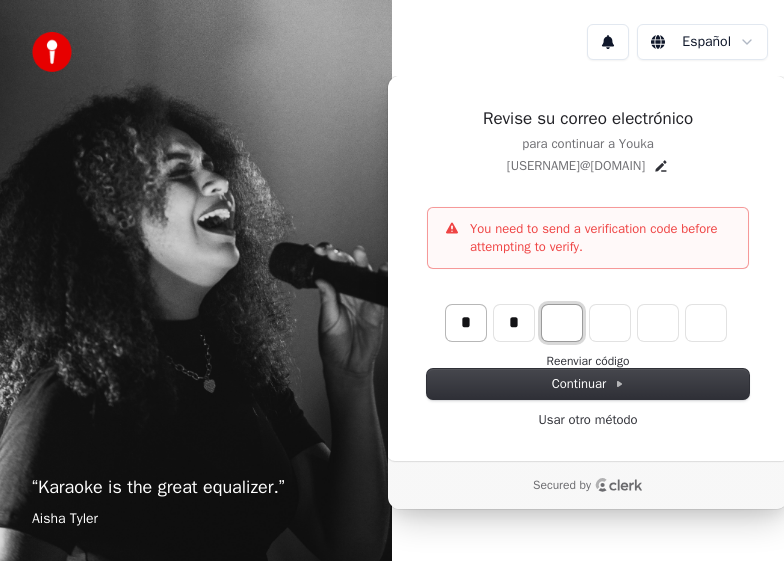 type on "*" 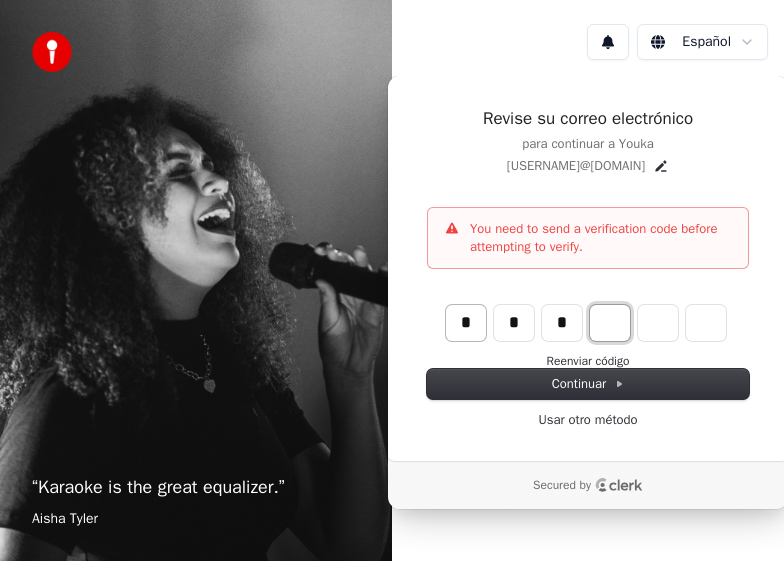 type on "***" 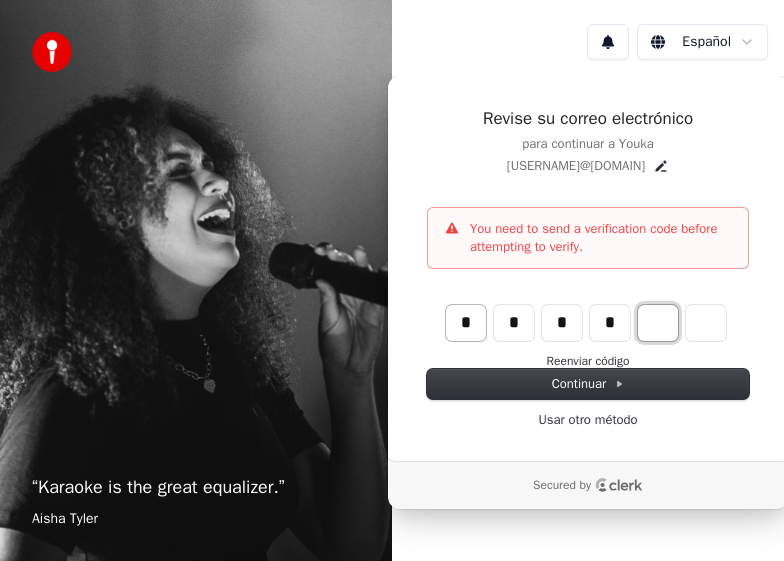 type on "****" 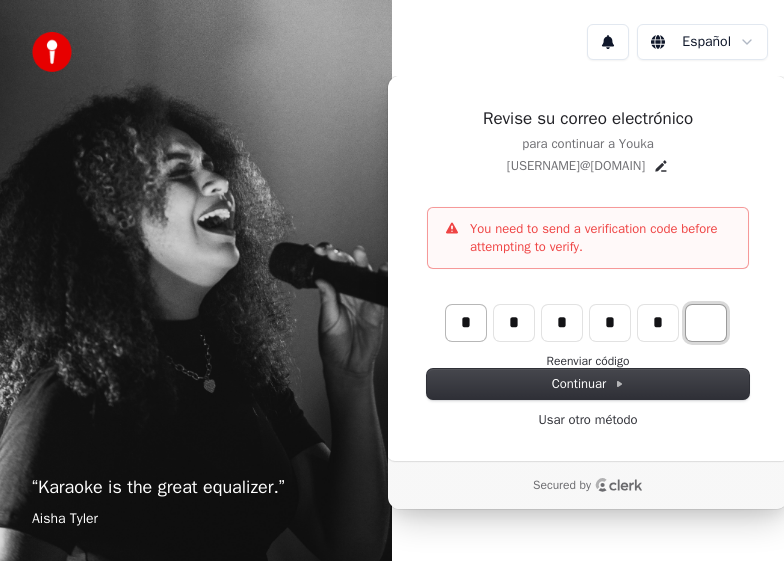 type on "******" 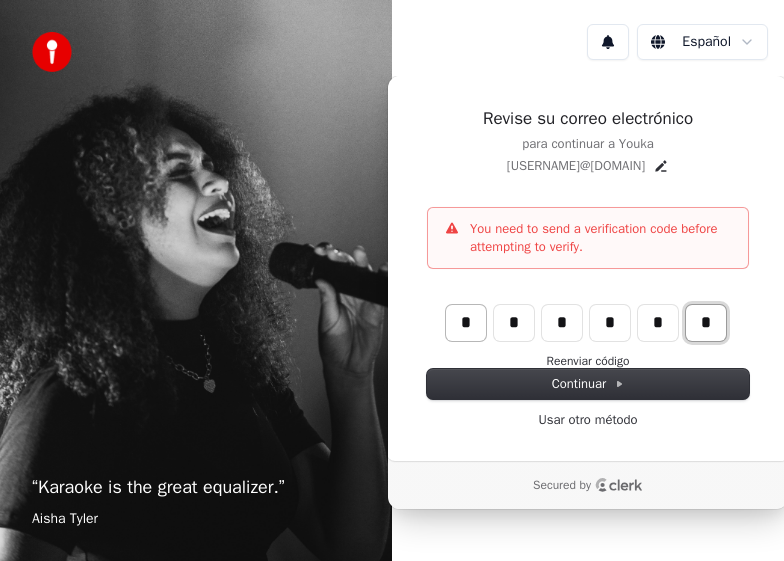 type on "*" 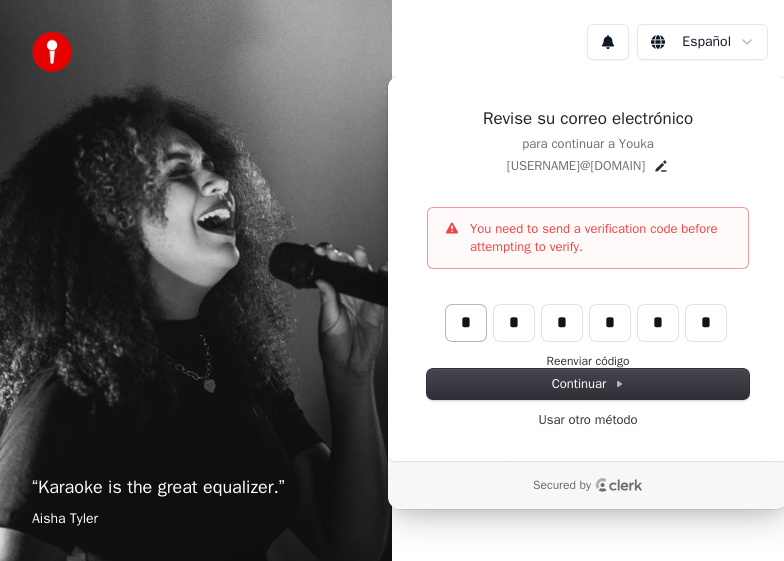 type 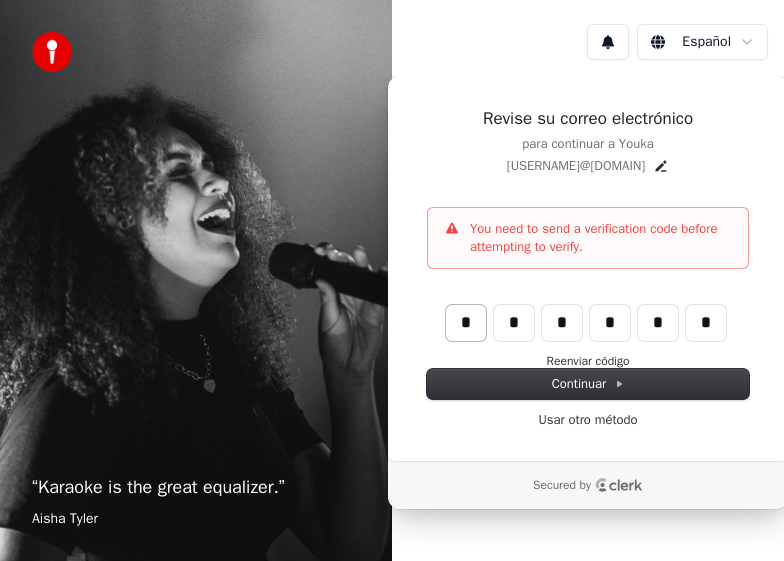 type 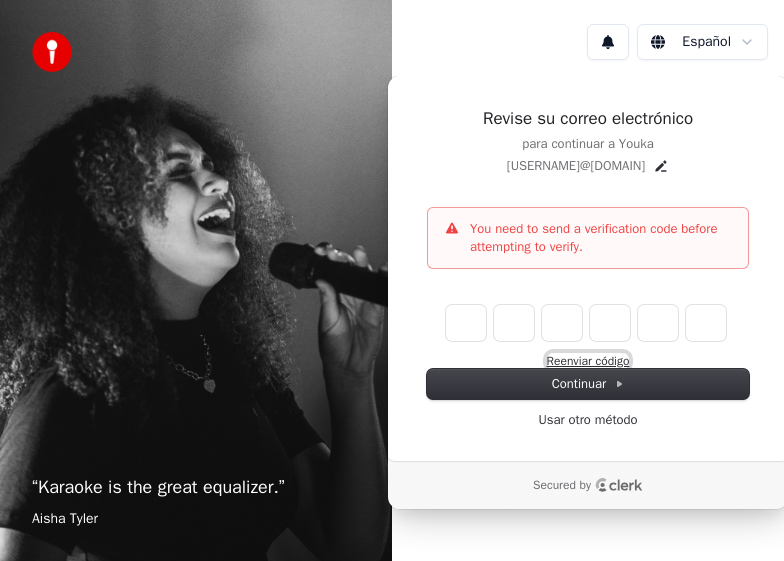 click on "Reenviar código" at bounding box center (588, 361) 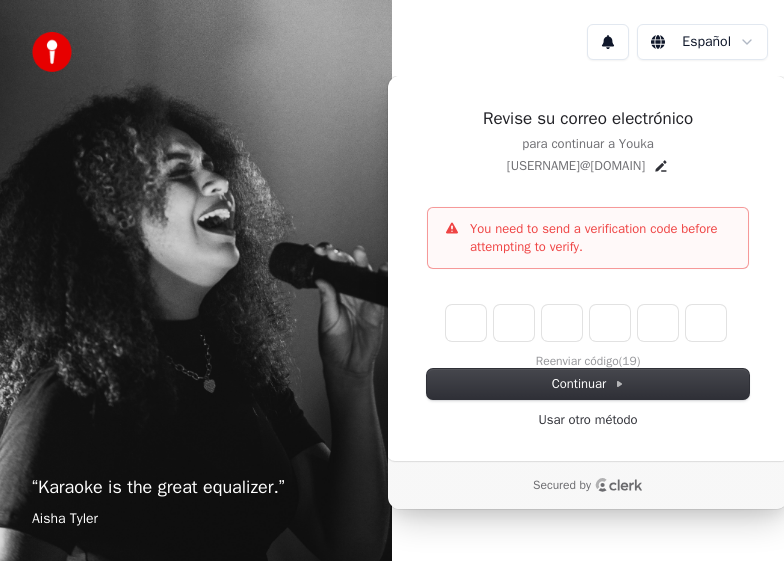 click on "jesuscriollo80@gmail.com" at bounding box center [576, 166] 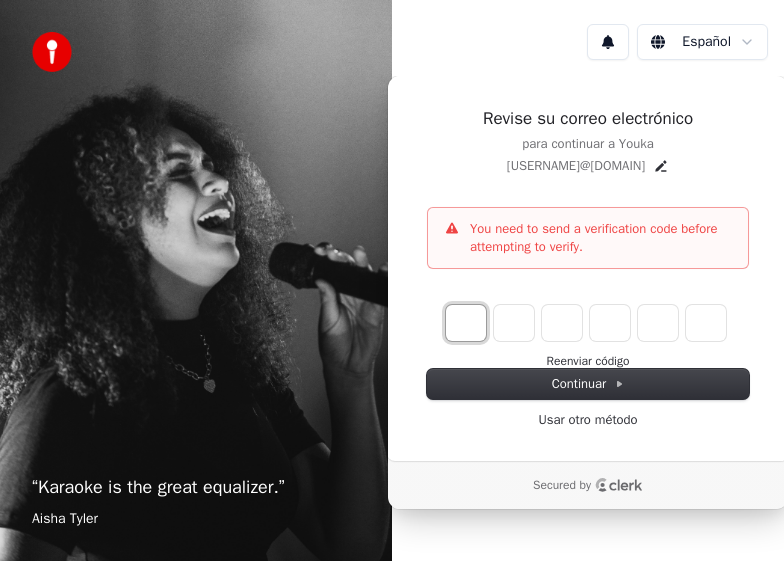 click at bounding box center (466, 323) 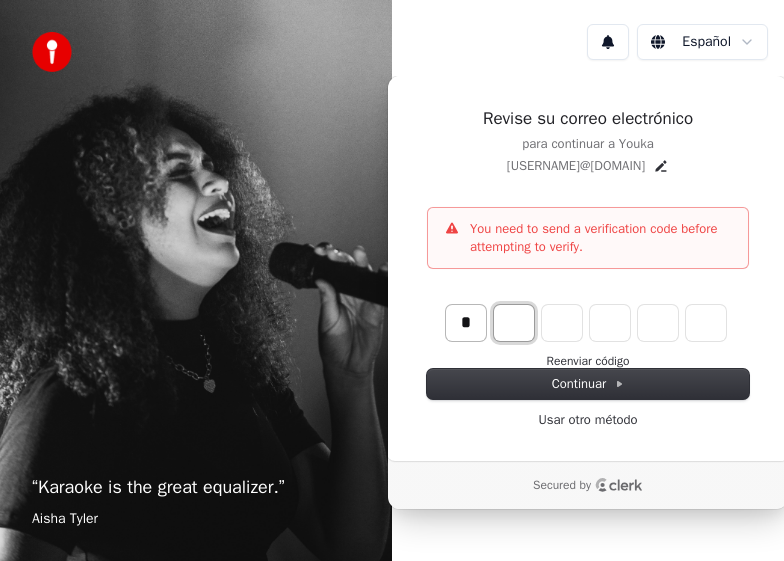 type on "*" 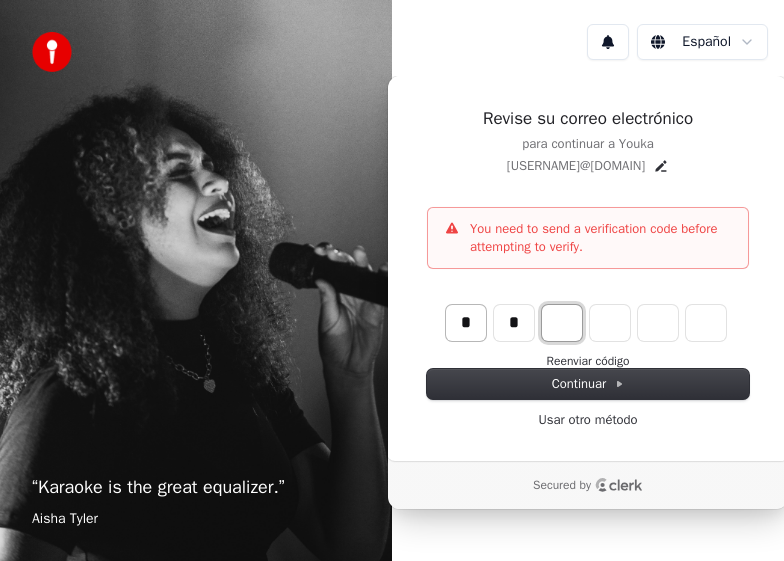 type on "**" 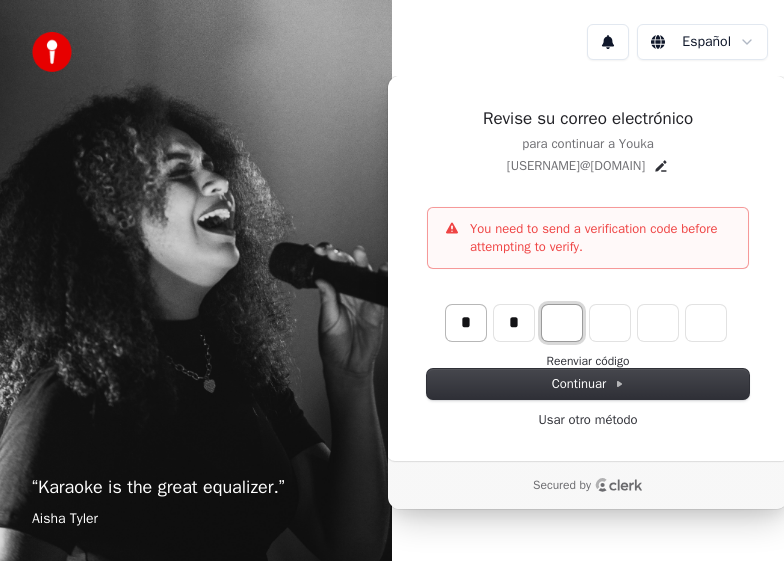 type on "*" 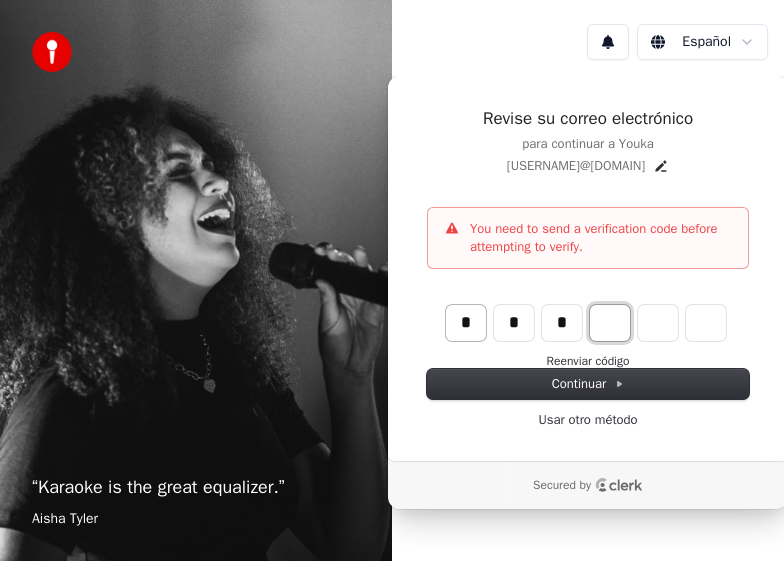 type on "***" 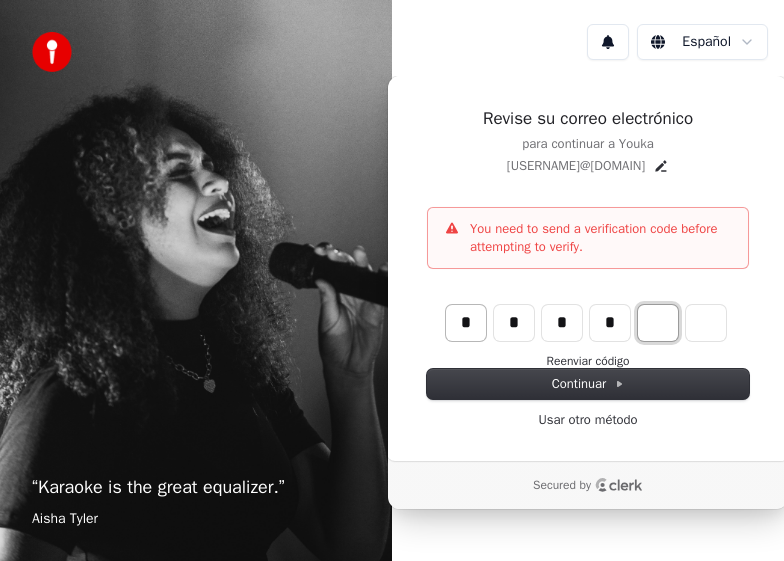 type on "****" 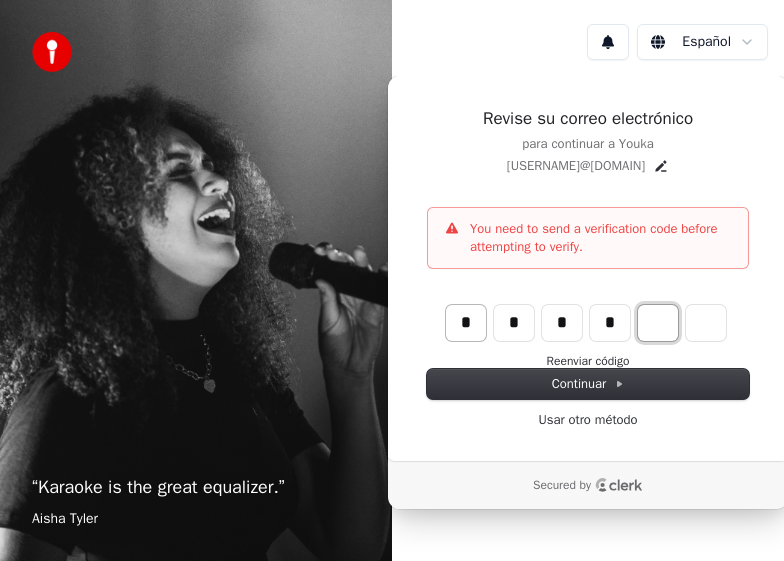 type on "*" 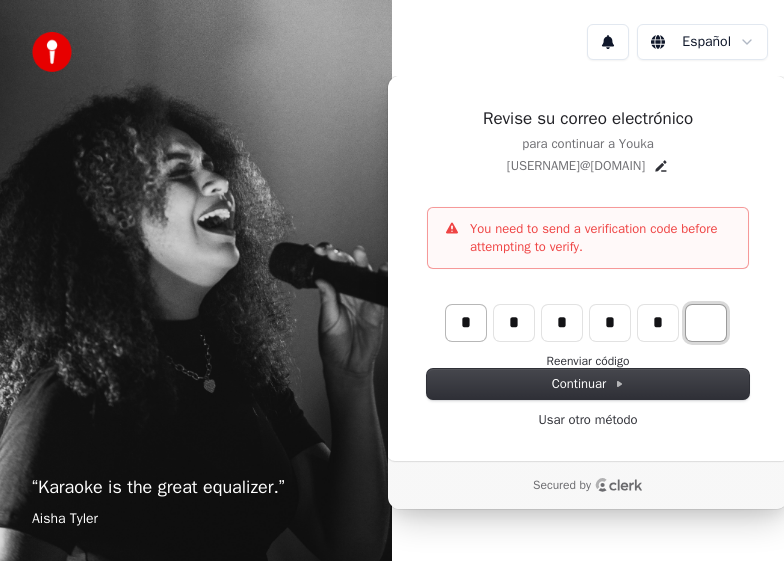 type on "******" 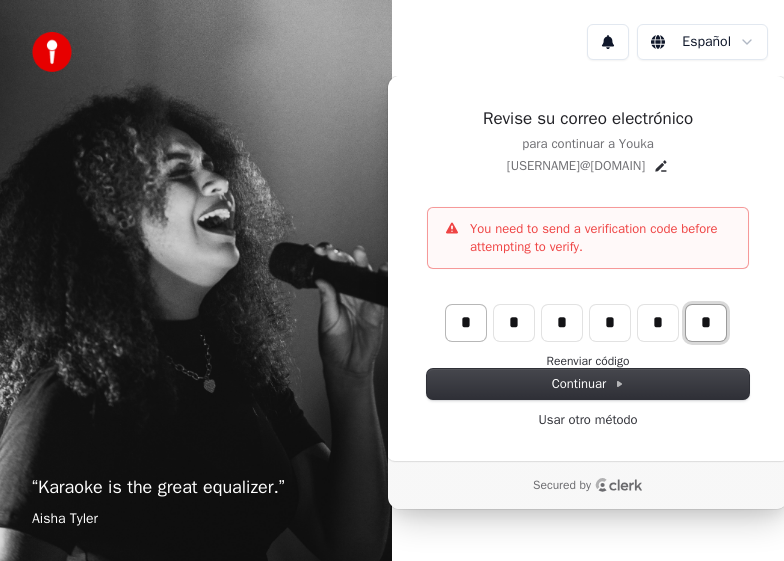 type on "*" 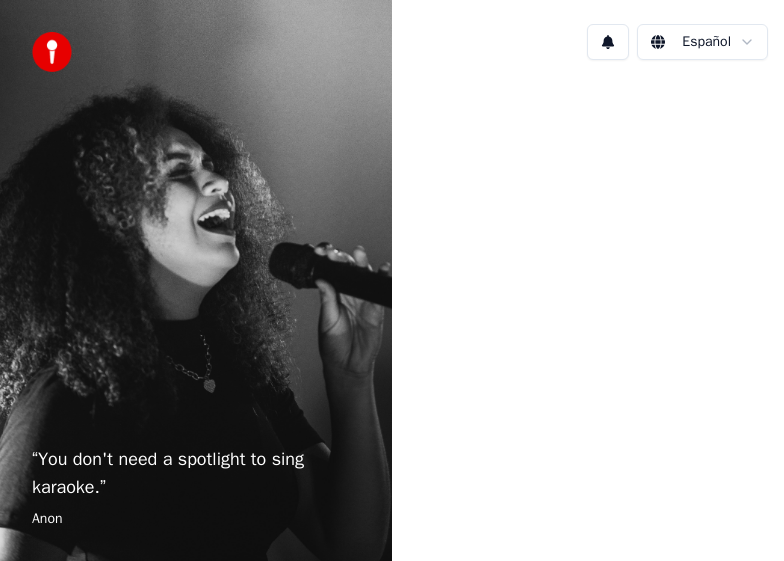 scroll, scrollTop: 0, scrollLeft: 0, axis: both 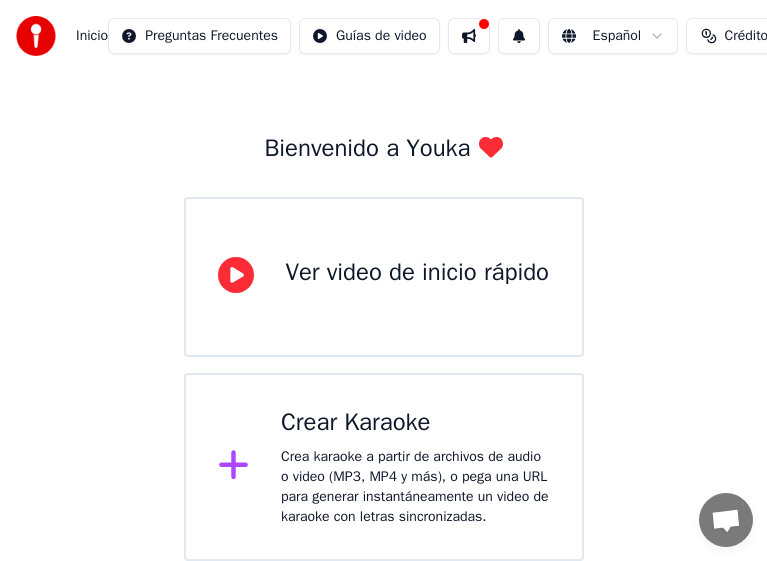 click on "Ver video de inicio rápido" at bounding box center (418, 273) 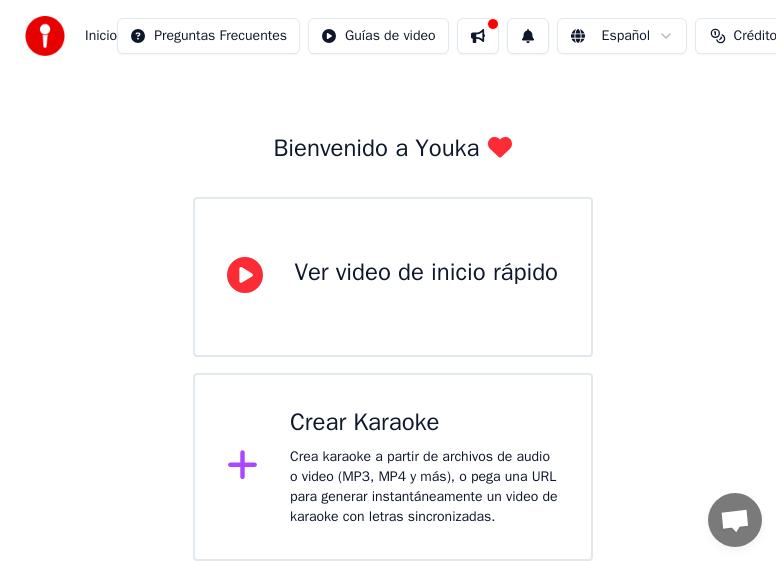 scroll, scrollTop: 0, scrollLeft: 0, axis: both 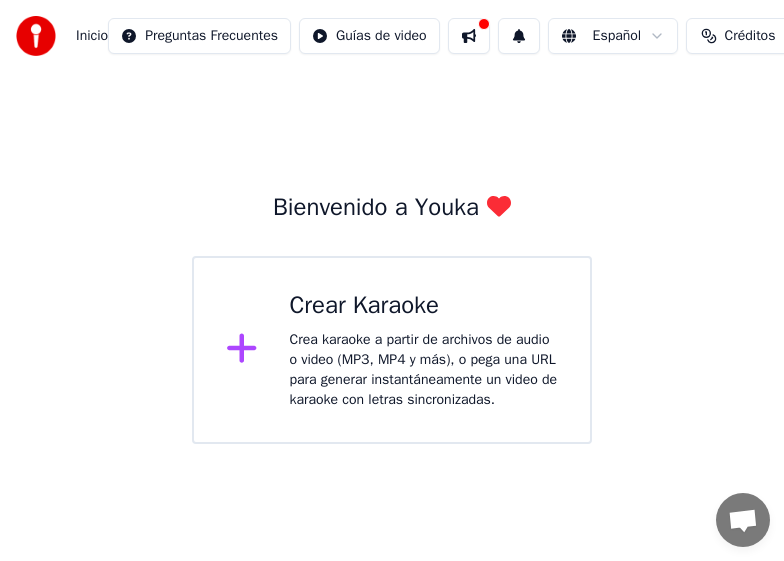 click on "Crea karaoke a partir de archivos de audio o video (MP3, MP4 y más), o pega una URL para generar instantáneamente un video de karaoke con letras sincronizadas." at bounding box center (424, 370) 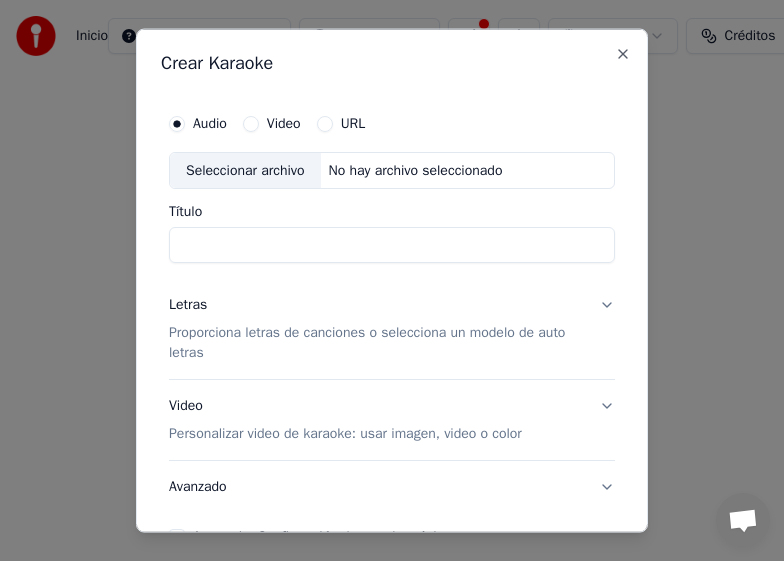 click on "Video" at bounding box center (284, 123) 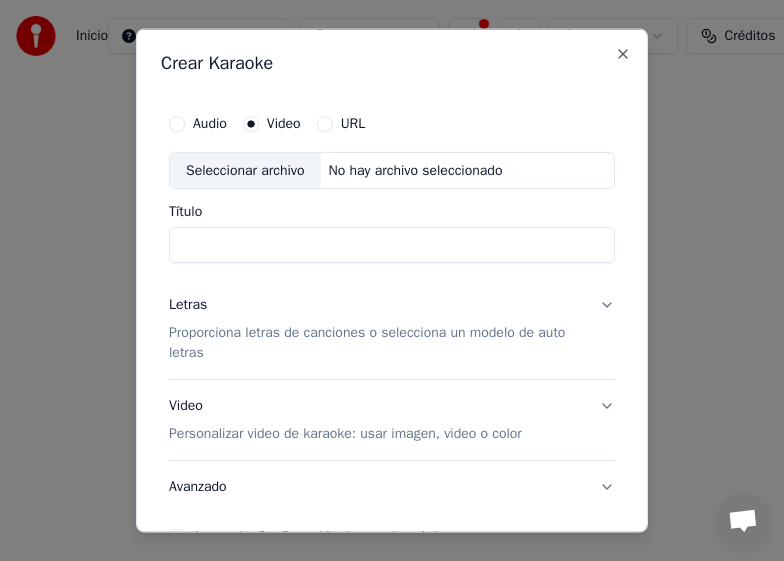 click on "Título" at bounding box center (392, 245) 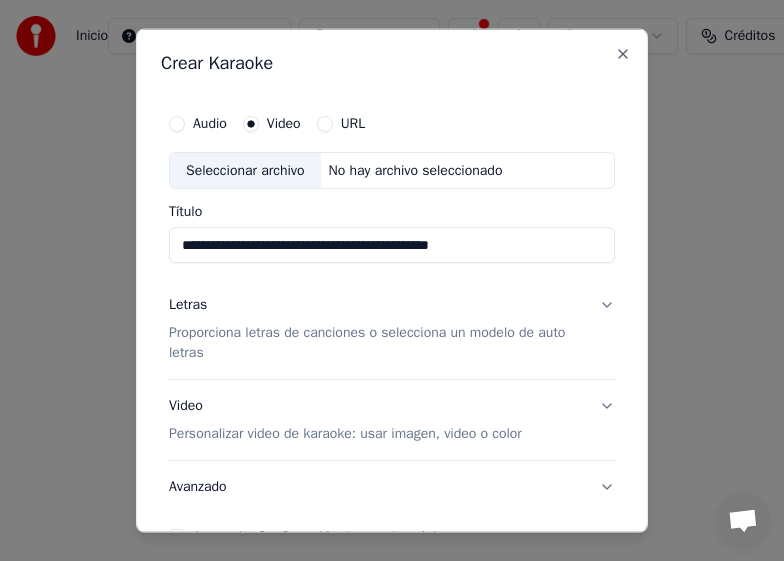 click on "**********" at bounding box center [392, 245] 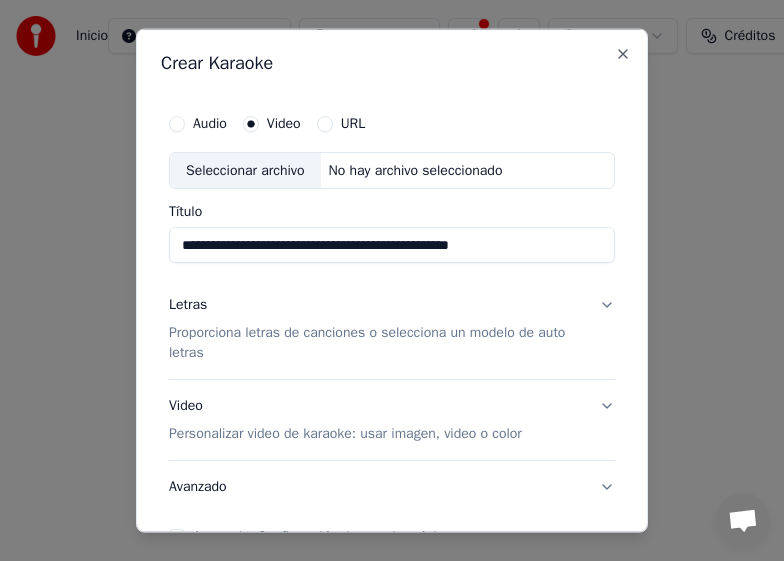type on "**********" 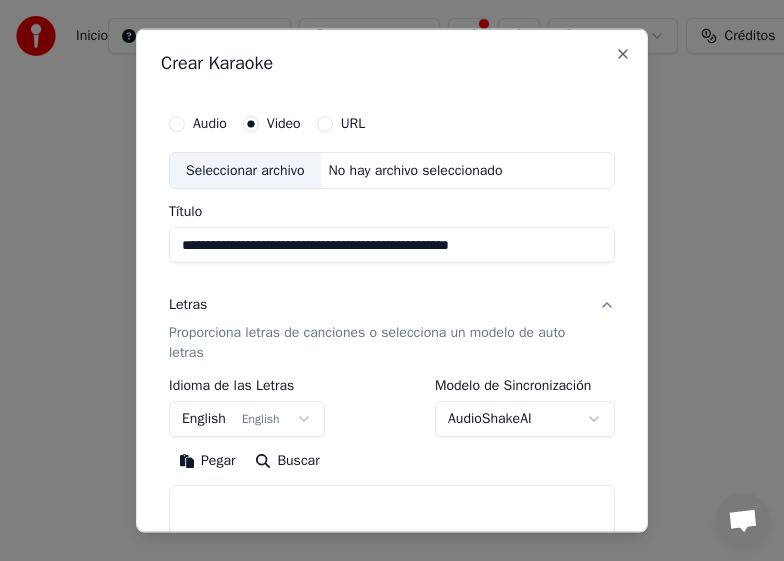 scroll, scrollTop: 100, scrollLeft: 0, axis: vertical 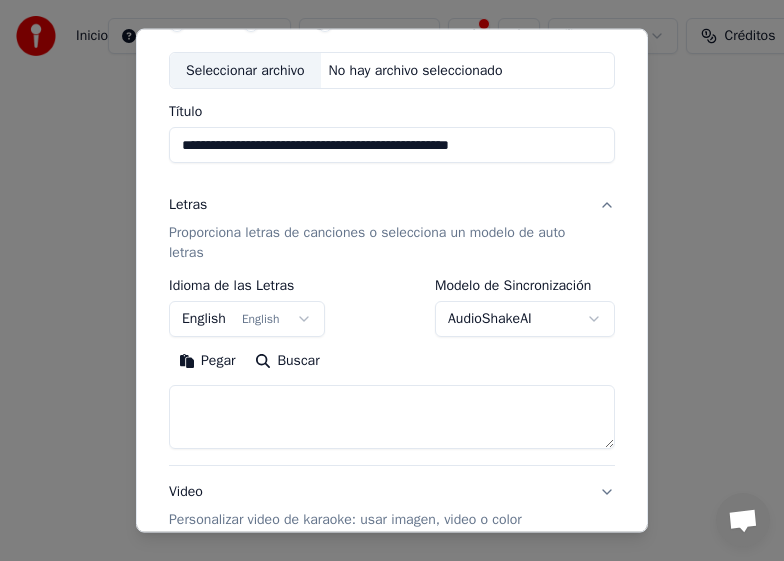 click on "English English" at bounding box center (247, 319) 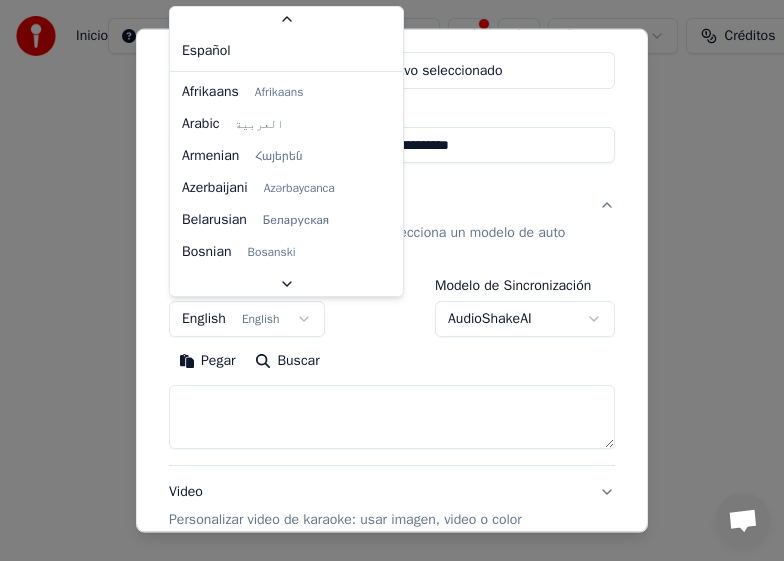 scroll, scrollTop: 92, scrollLeft: 0, axis: vertical 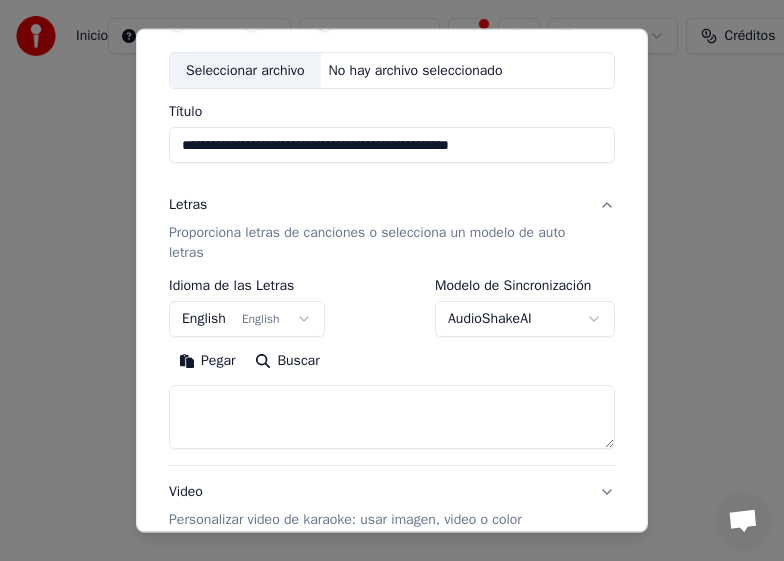 click on "**********" at bounding box center [392, 222] 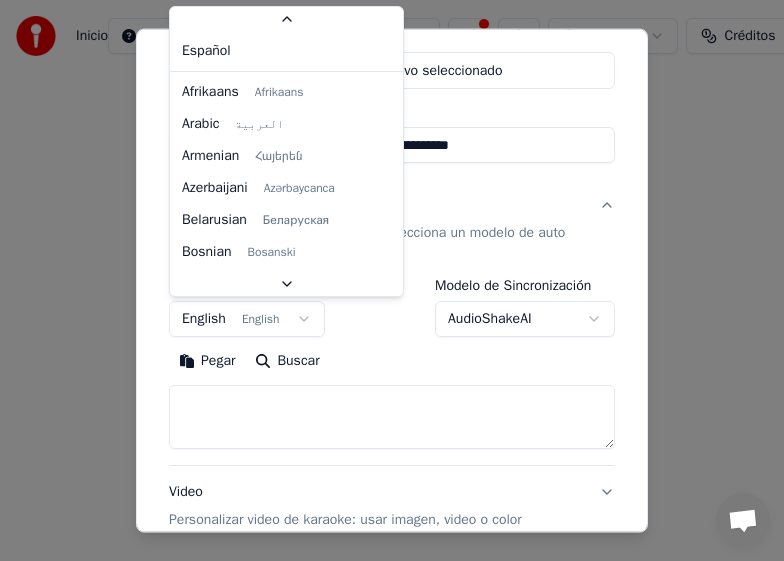 scroll, scrollTop: 92, scrollLeft: 0, axis: vertical 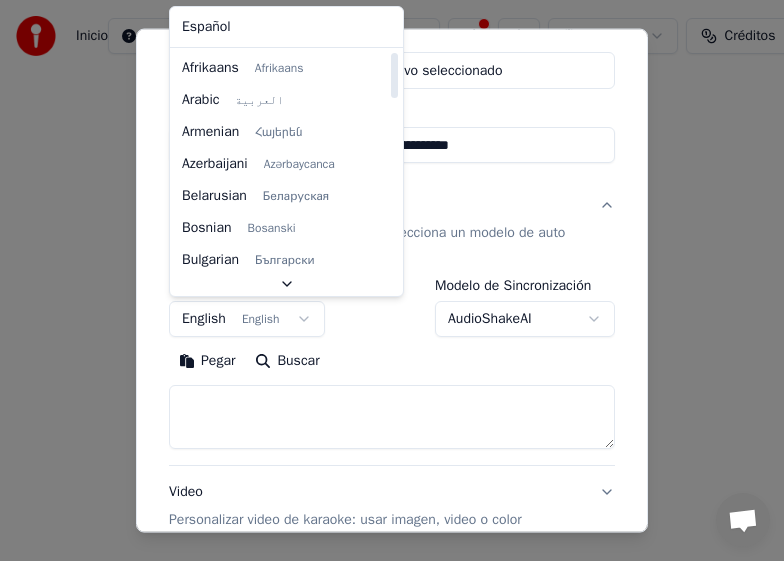 select on "**" 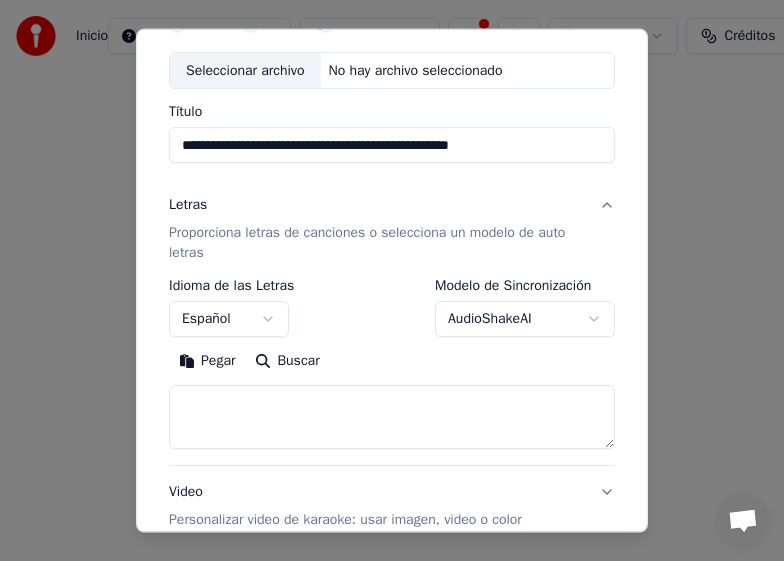 click on "**********" at bounding box center (392, 222) 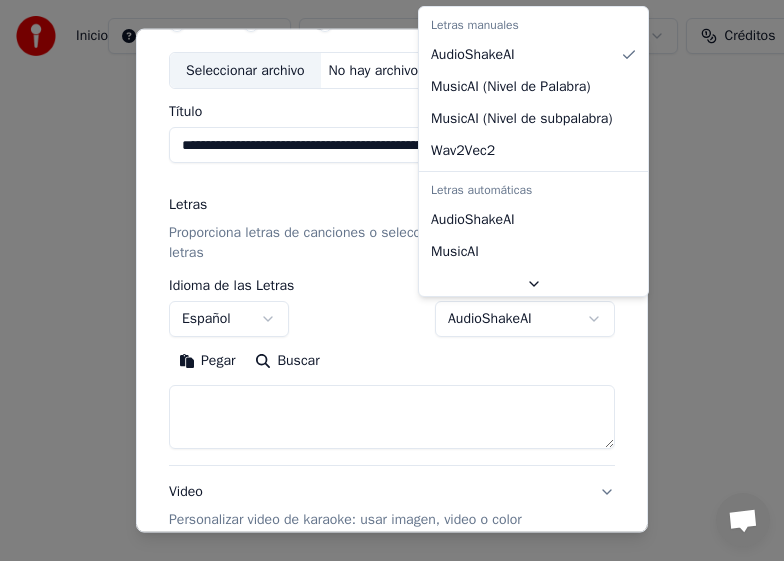 select on "**********" 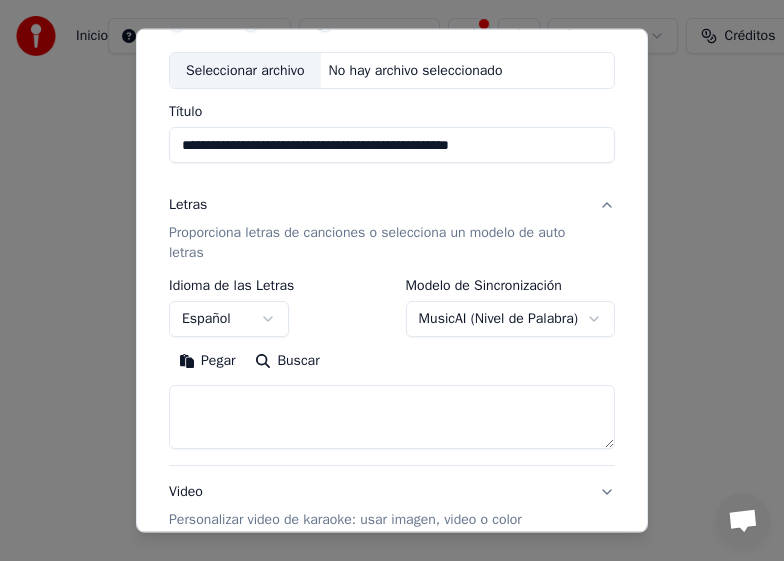 click on "Pegar" at bounding box center (207, 361) 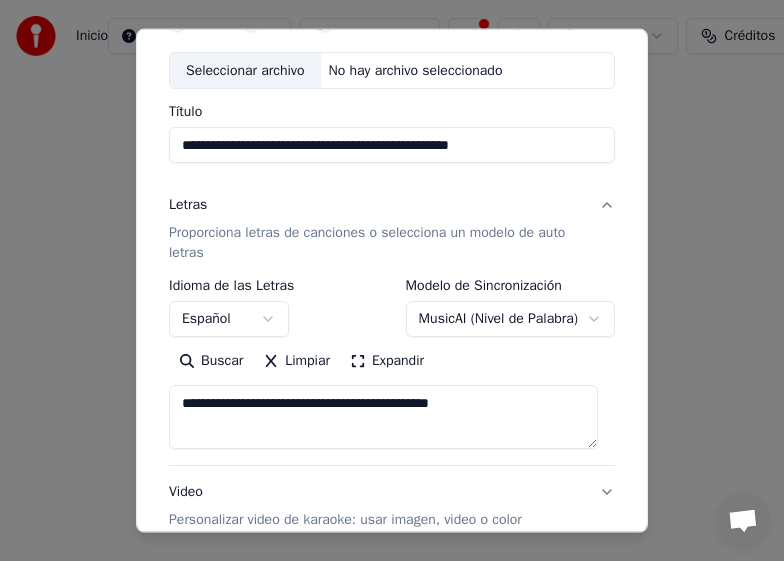 click on "**********" at bounding box center [383, 417] 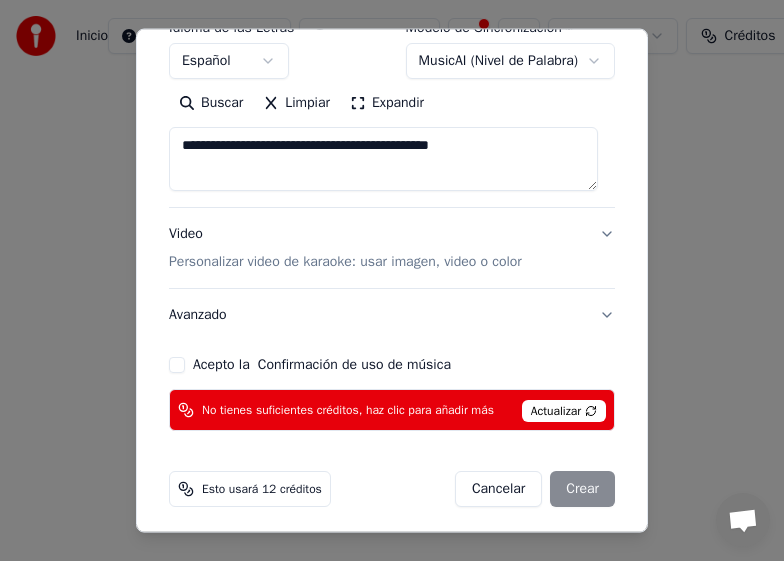 scroll, scrollTop: 366, scrollLeft: 0, axis: vertical 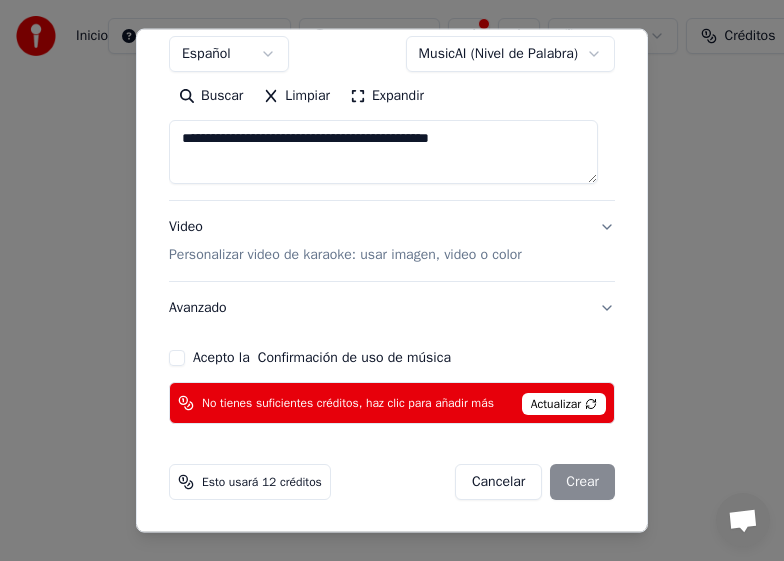 click on "Personalizar video de karaoke: usar imagen, video o color" at bounding box center [345, 255] 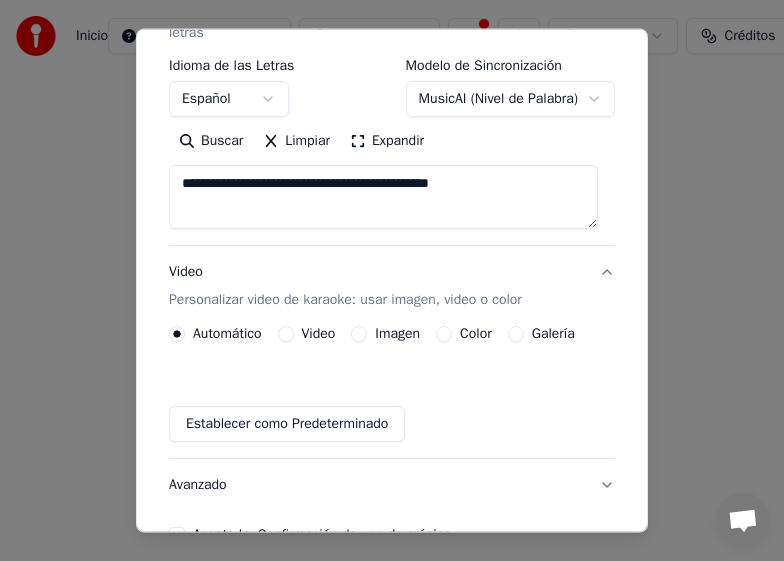 scroll, scrollTop: 312, scrollLeft: 0, axis: vertical 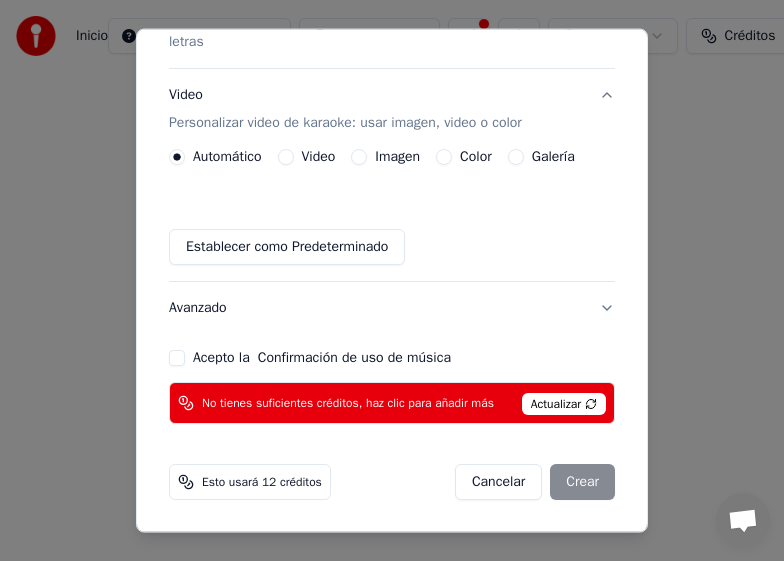 click on "Video" at bounding box center [319, 157] 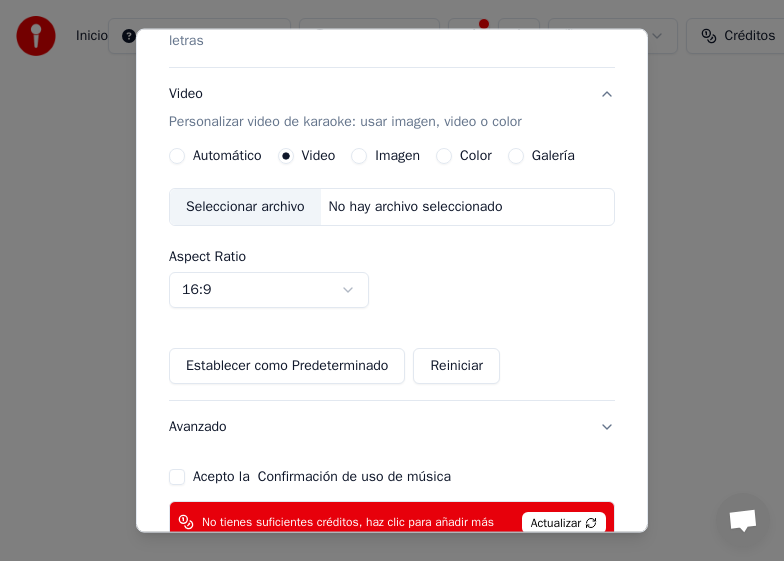 scroll, scrollTop: 212, scrollLeft: 0, axis: vertical 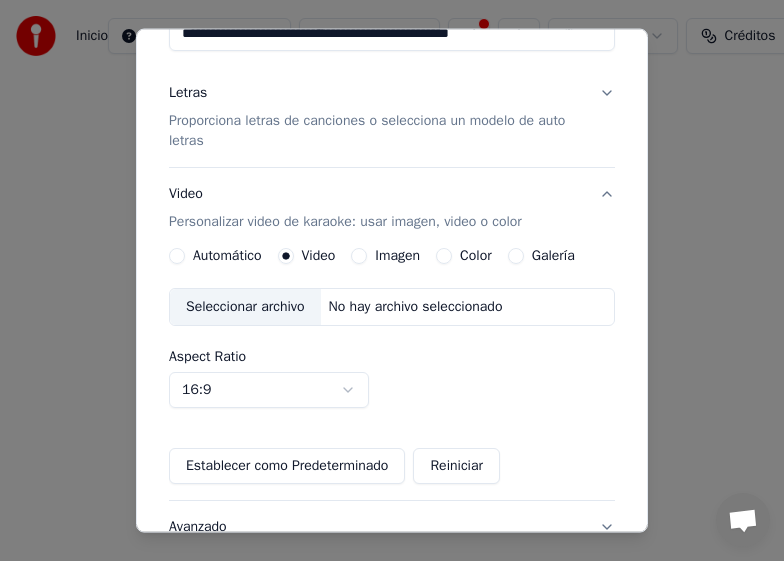 click on "Seleccionar archivo" at bounding box center (245, 307) 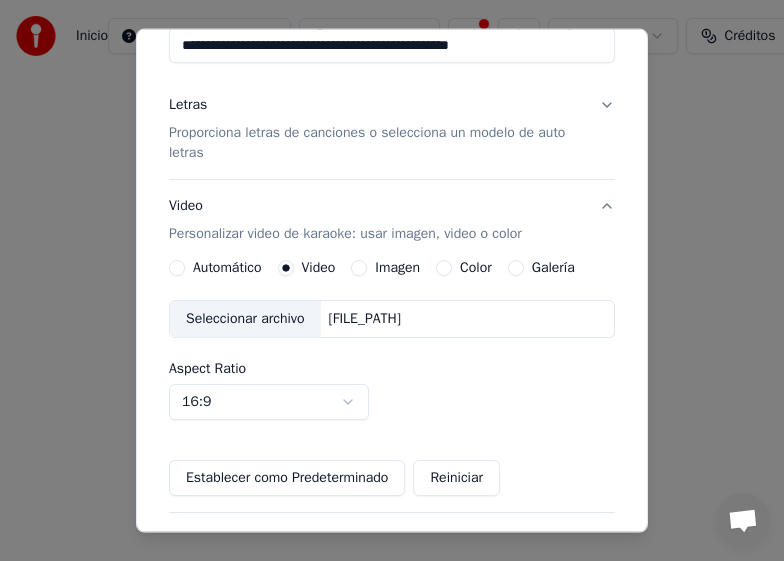 scroll, scrollTop: 100, scrollLeft: 0, axis: vertical 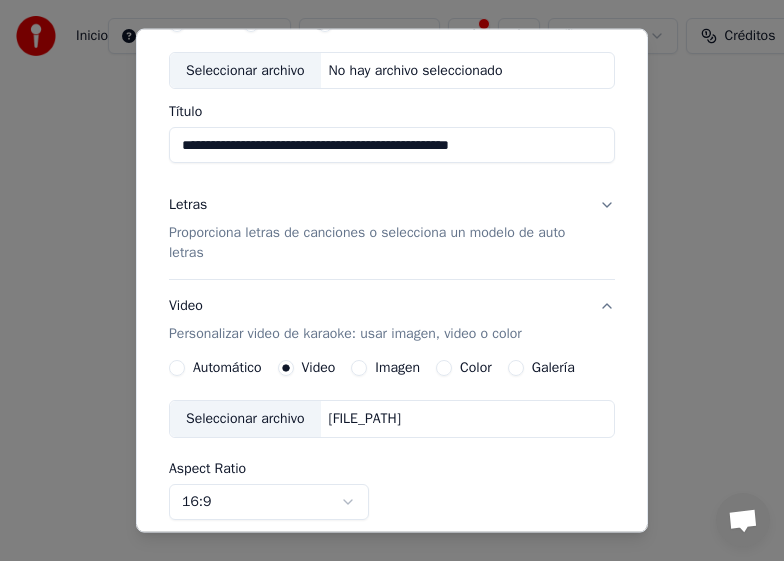 click on "Proporciona letras de canciones o selecciona un modelo de auto letras" at bounding box center [376, 243] 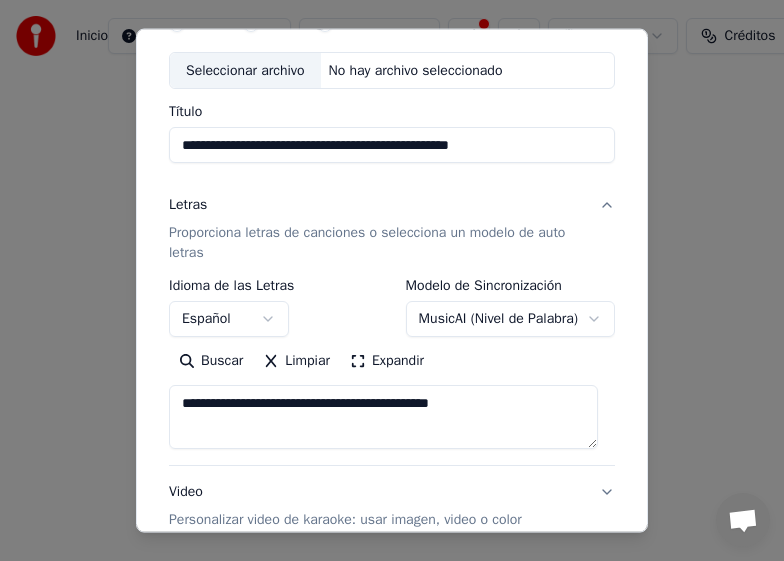 click on "**********" at bounding box center [383, 417] 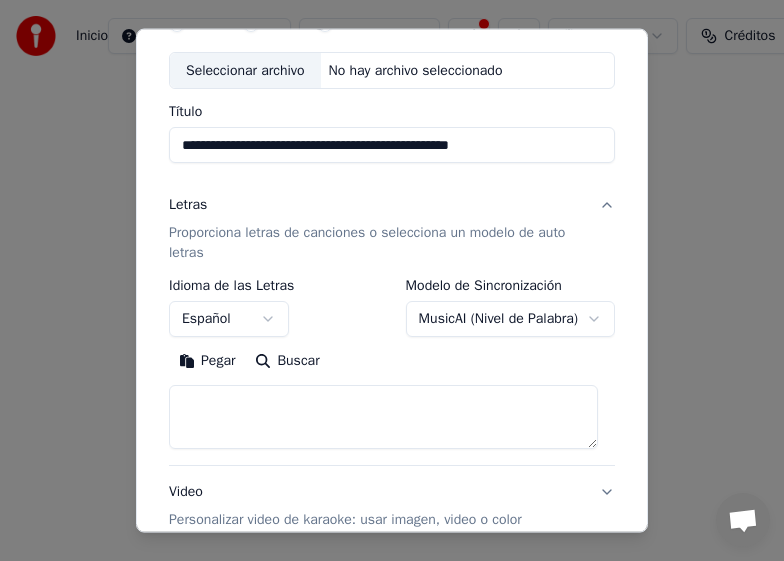 click on "Buscar" at bounding box center [287, 361] 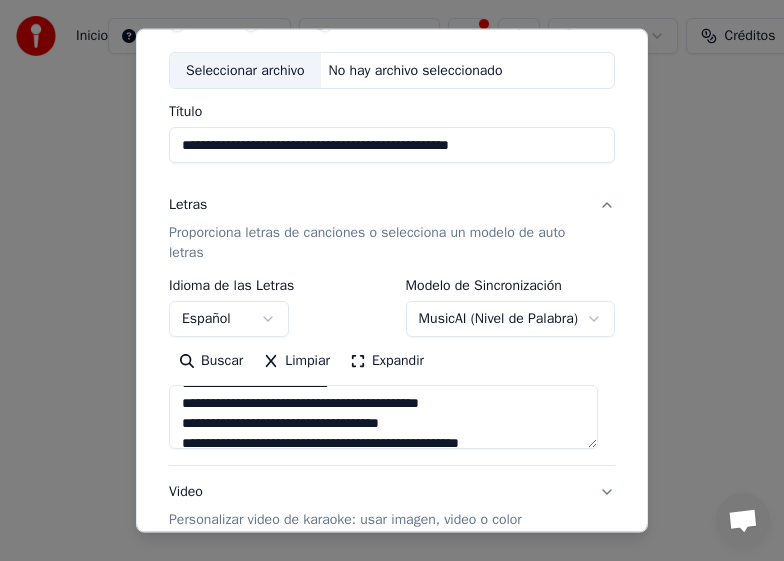 scroll, scrollTop: 653, scrollLeft: 0, axis: vertical 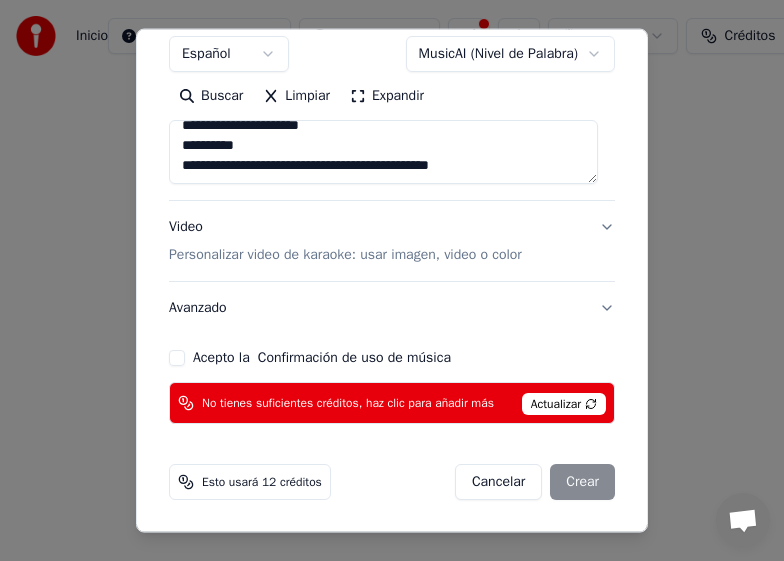 click on "Actualizar" at bounding box center [564, 404] 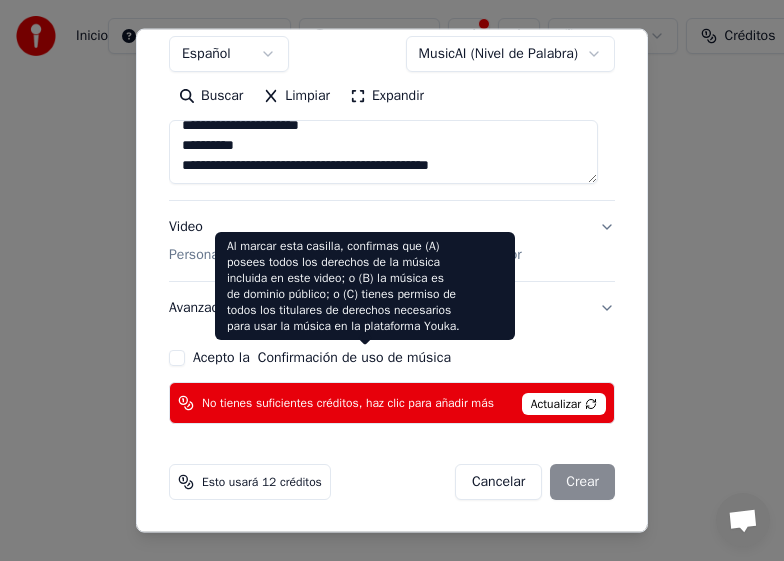 click on "Confirmación de uso de música" at bounding box center (354, 358) 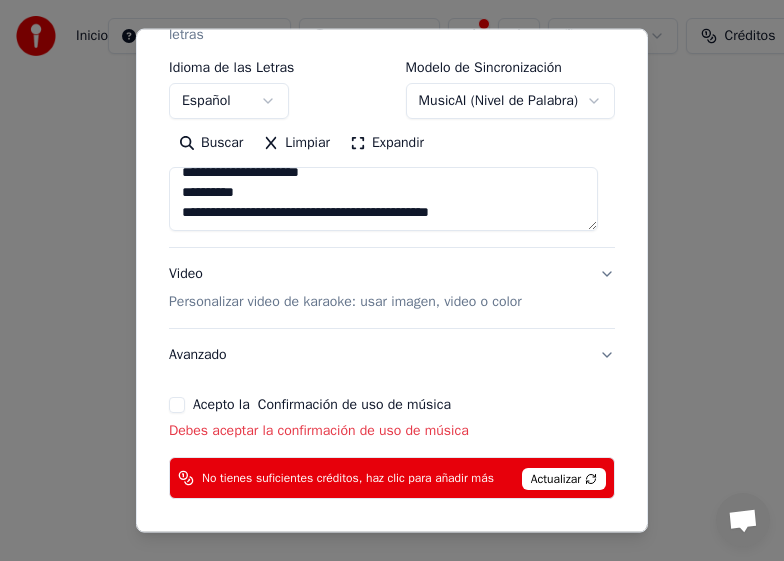 scroll, scrollTop: 414, scrollLeft: 0, axis: vertical 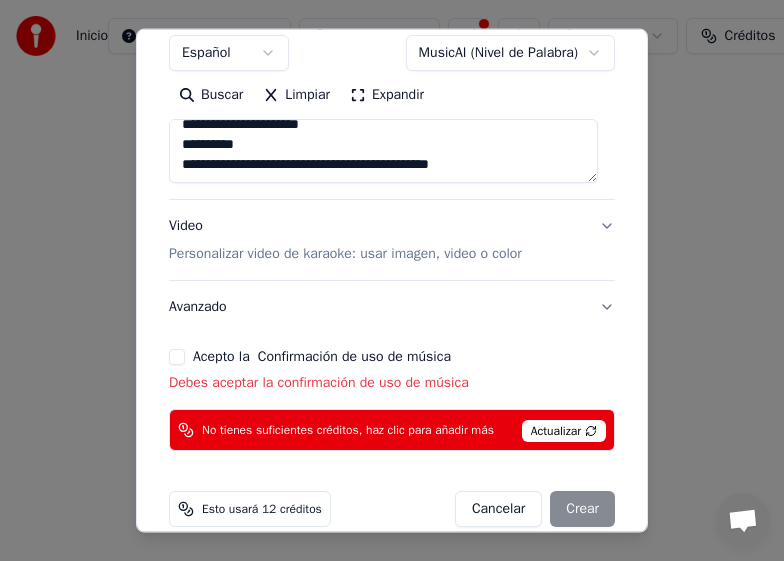 click on "Debes aceptar la confirmación de uso de música" at bounding box center (392, 383) 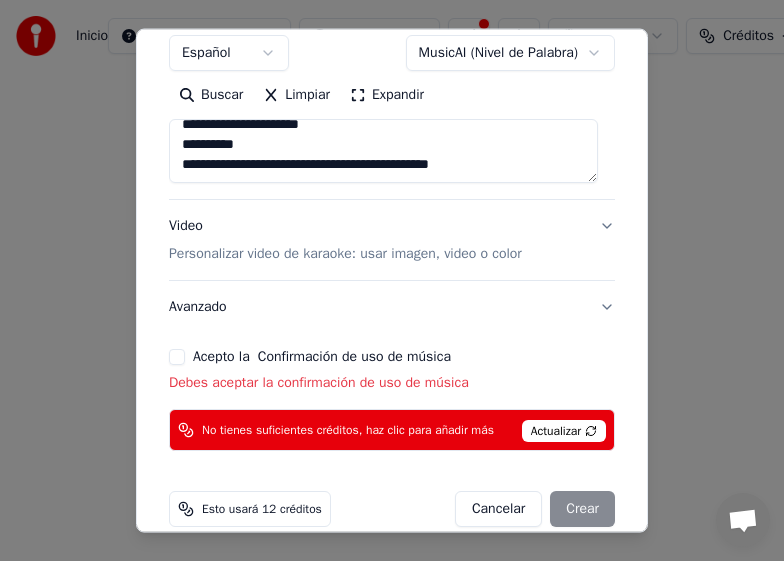 click on "No tienes suficientes créditos, haz clic para añadir más" at bounding box center (348, 430) 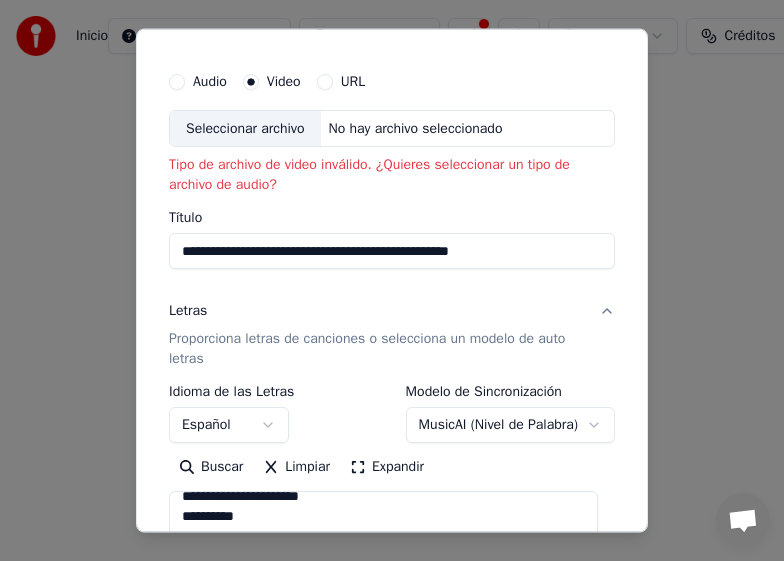 scroll, scrollTop: 0, scrollLeft: 0, axis: both 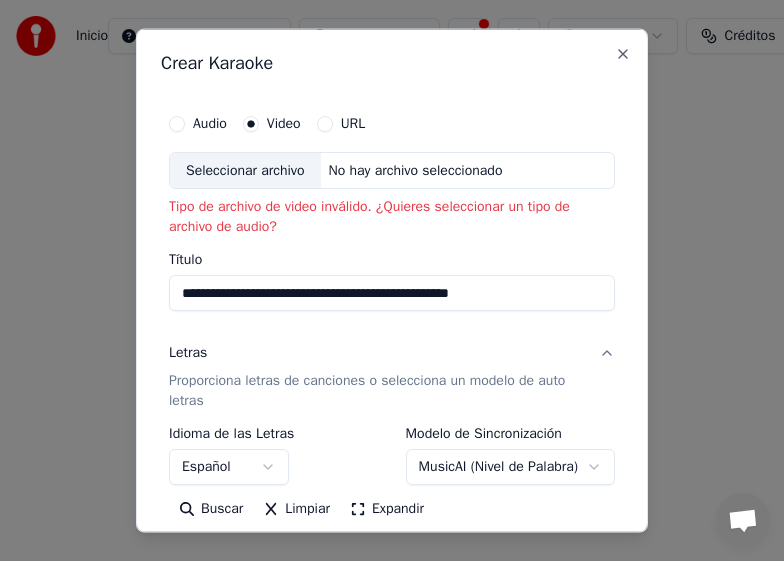 click on "Tipo de archivo de video inválido. ¿Quieres seleccionar un tipo de archivo de audio?" at bounding box center [392, 217] 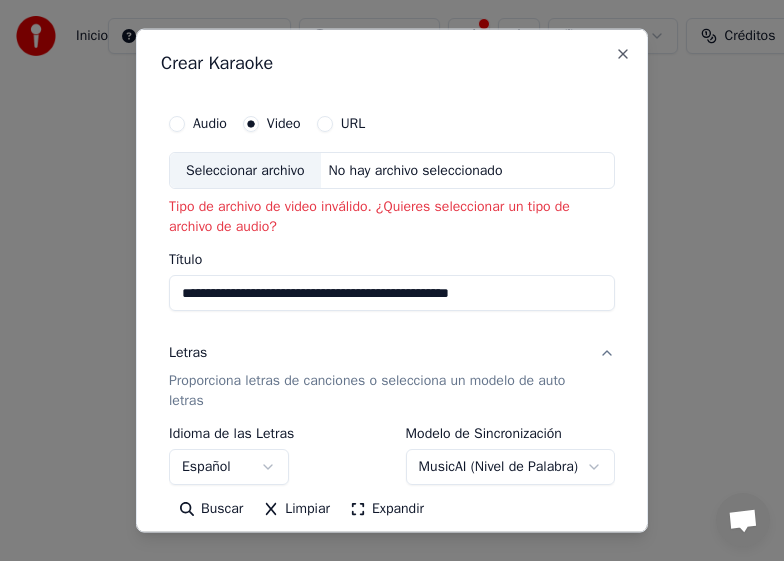 scroll, scrollTop: 200, scrollLeft: 0, axis: vertical 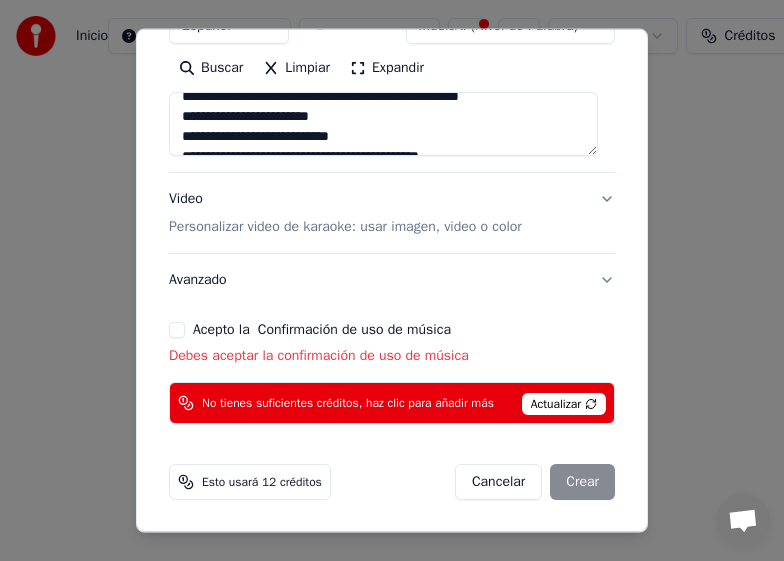 click on "Acepto la   Confirmación de uso de música" at bounding box center (177, 330) 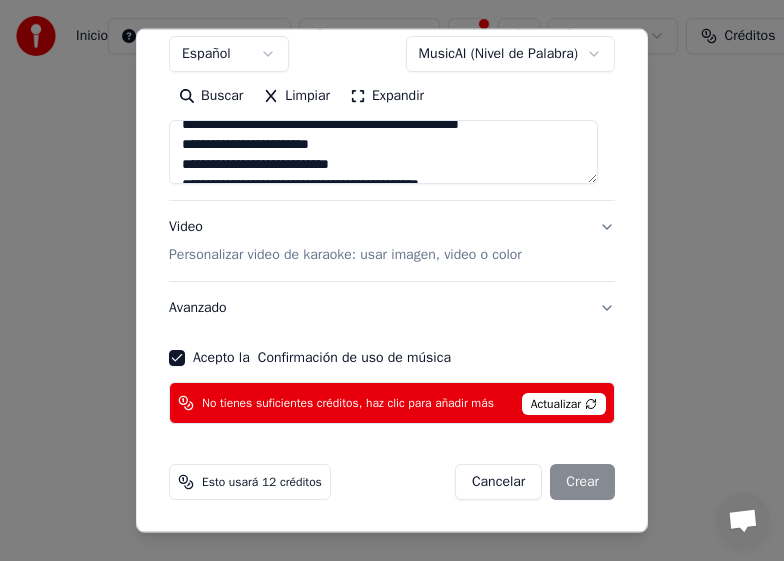 scroll, scrollTop: 414, scrollLeft: 0, axis: vertical 